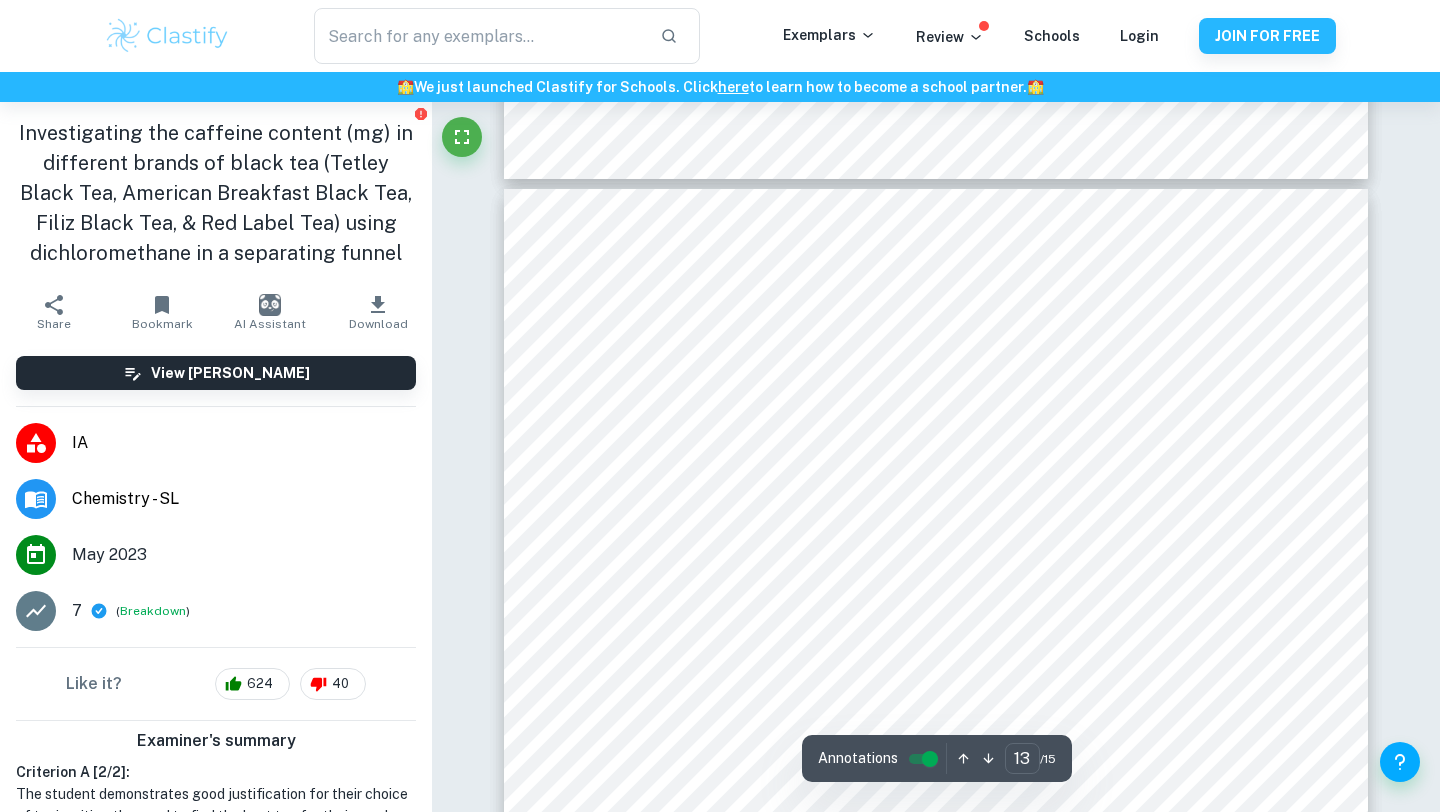 scroll, scrollTop: 13896, scrollLeft: 0, axis: vertical 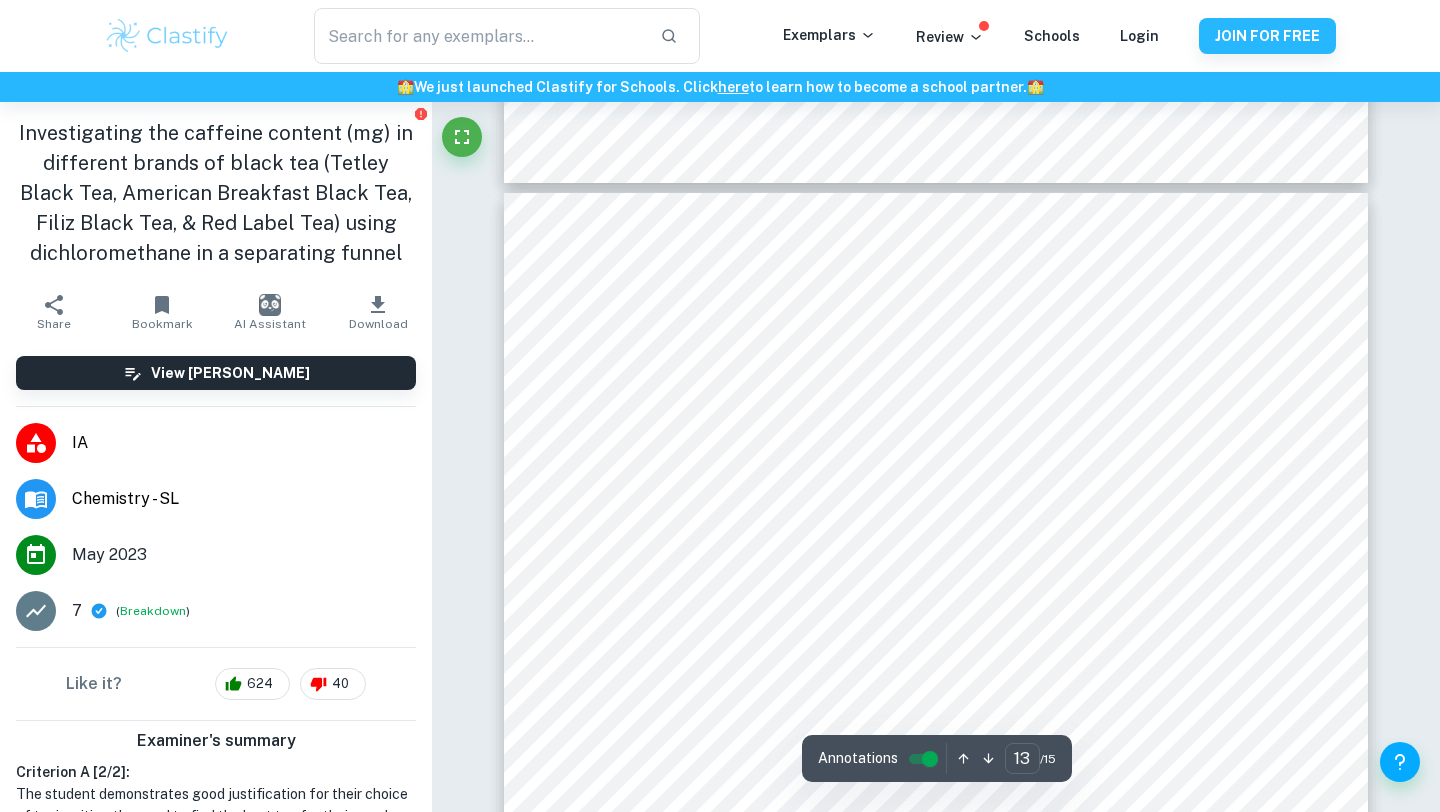 type on "12" 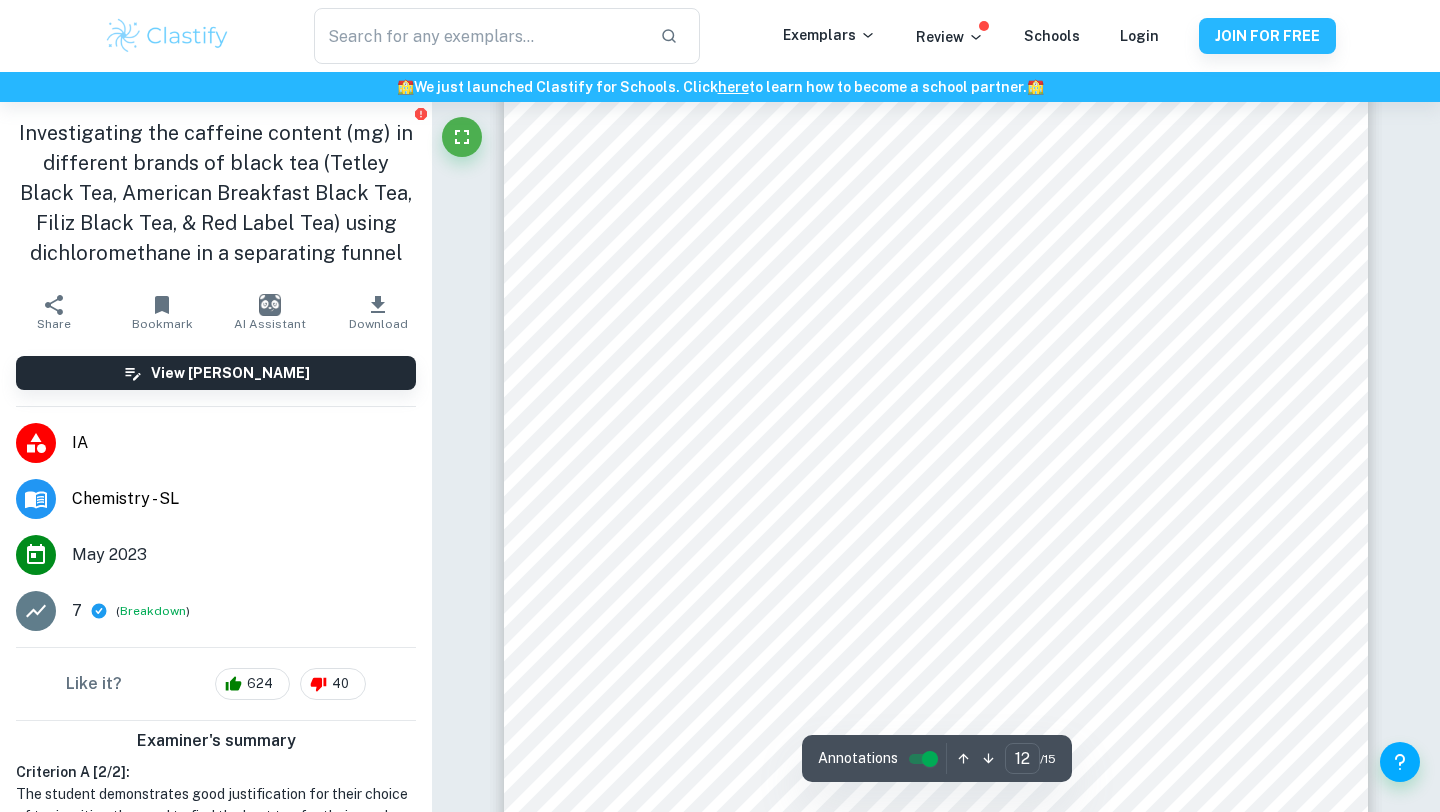 scroll, scrollTop: 12947, scrollLeft: 0, axis: vertical 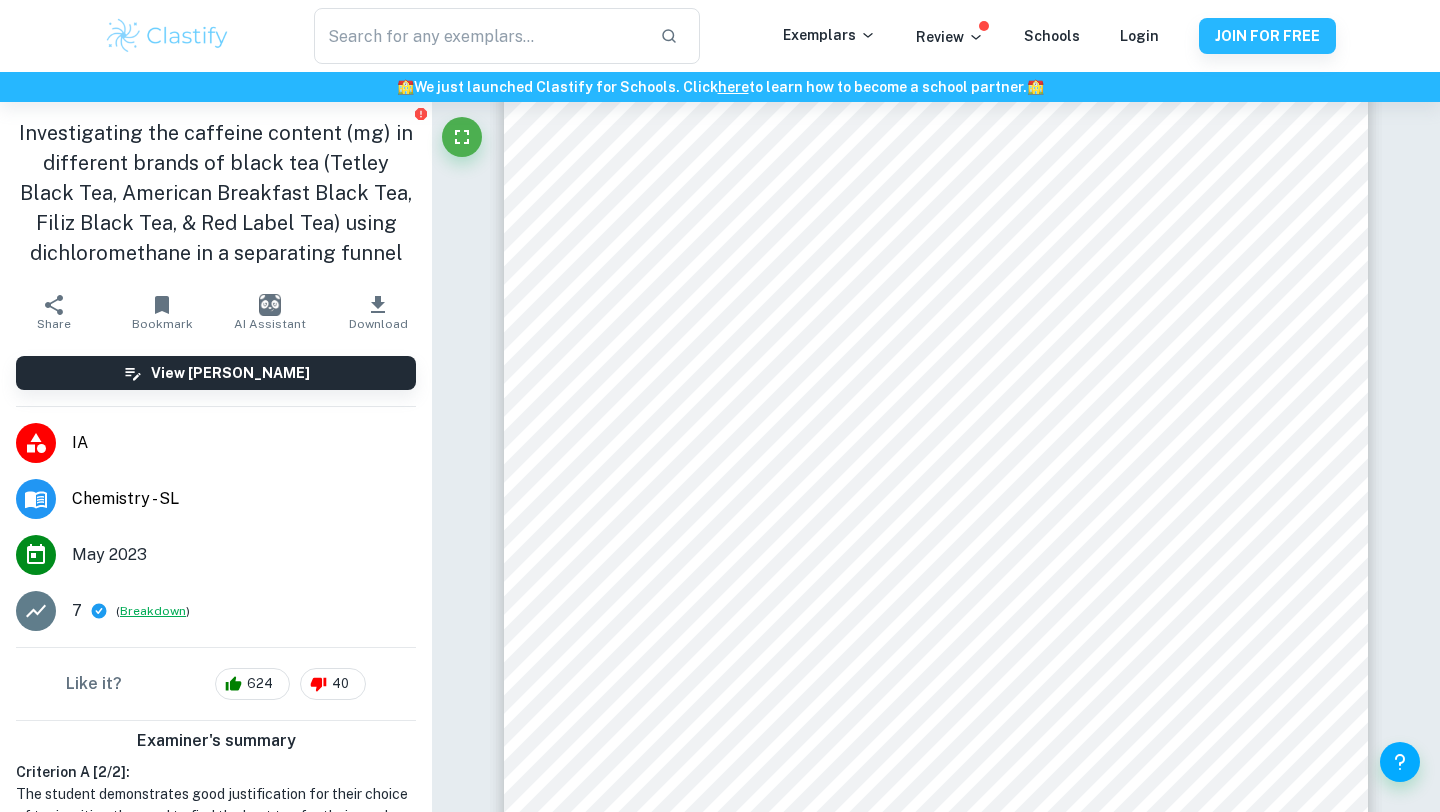 click on "Breakdown" at bounding box center [153, 611] 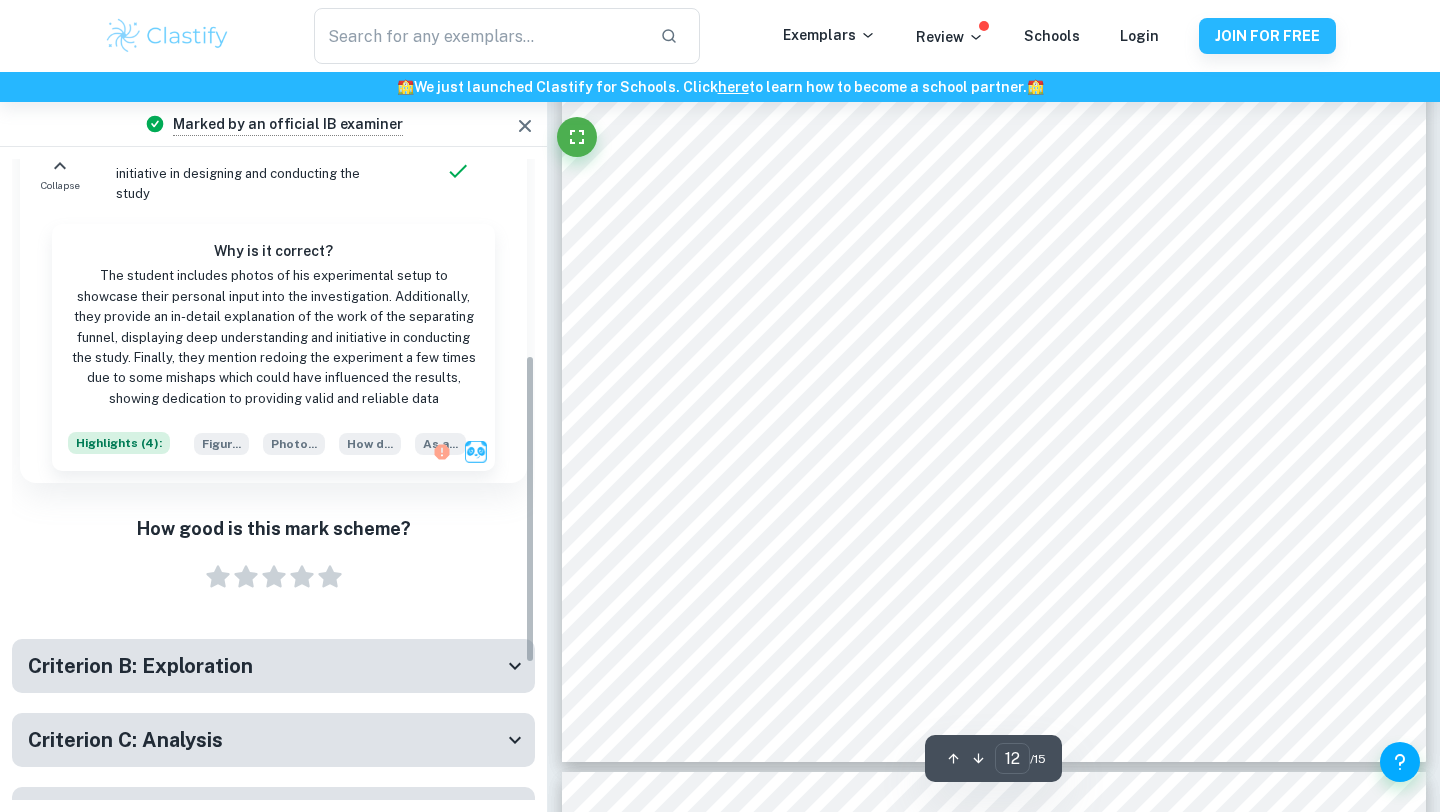 scroll, scrollTop: 689, scrollLeft: 0, axis: vertical 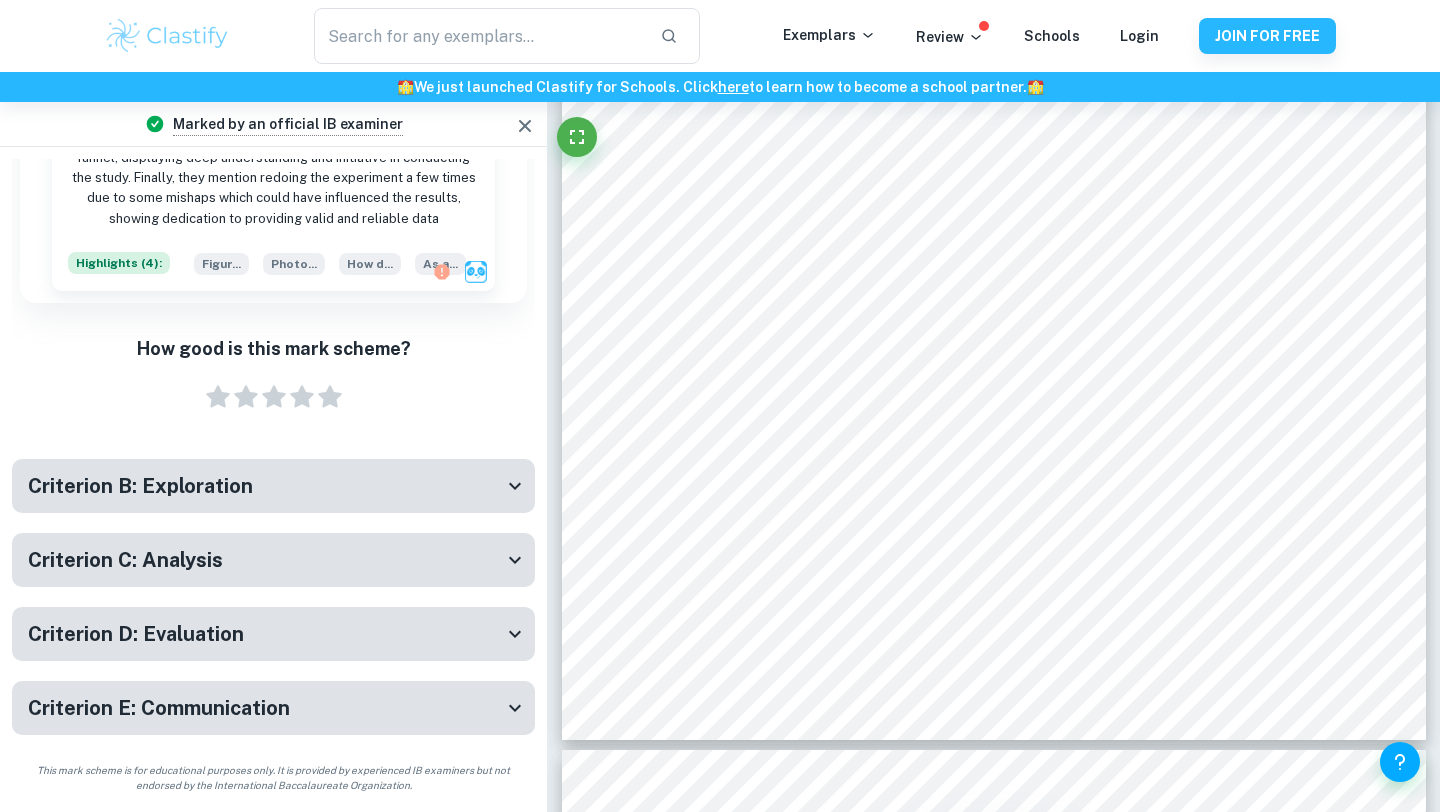 click on "Criterion D: Evaluation" at bounding box center (265, 634) 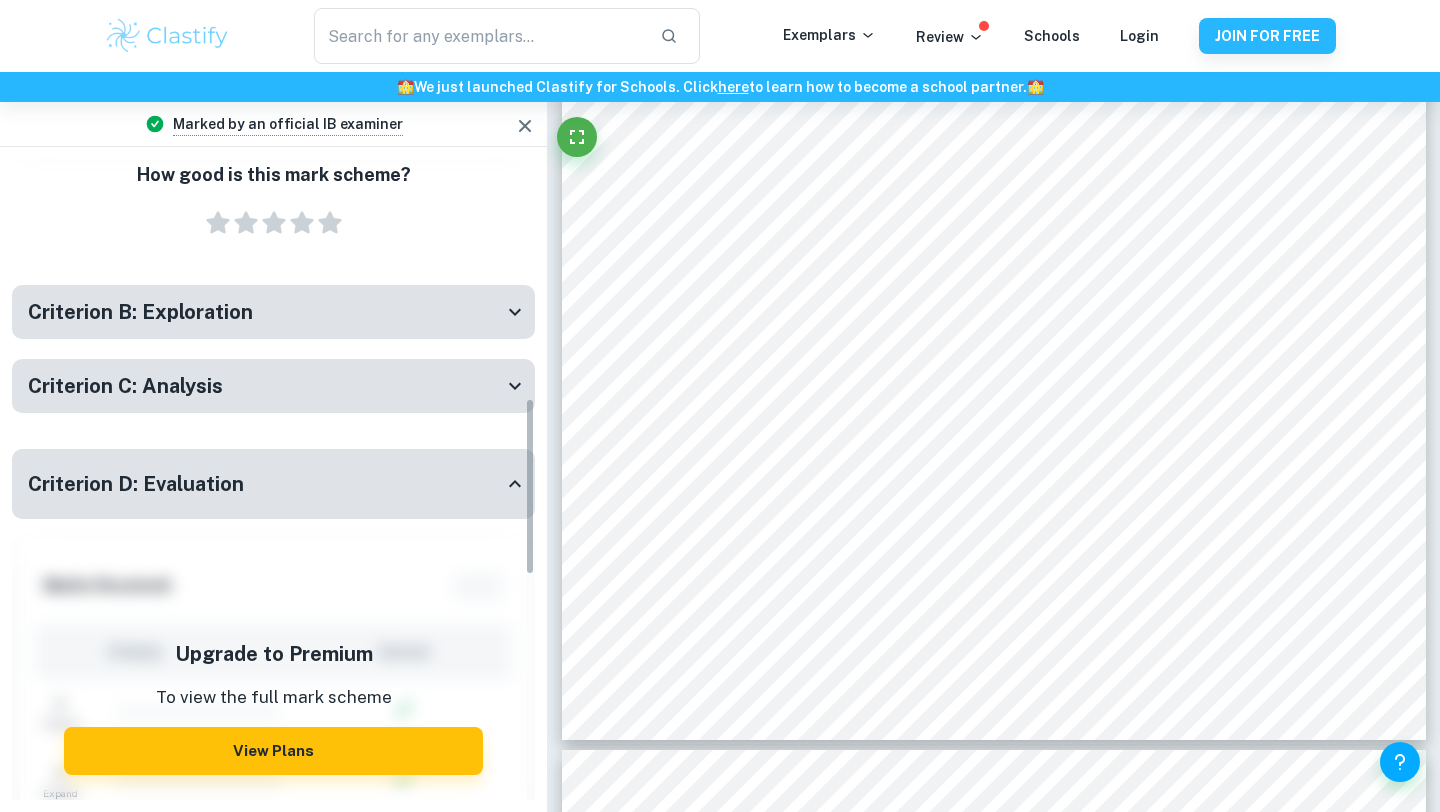 click on "Criterion D: Evaluation" at bounding box center (265, 484) 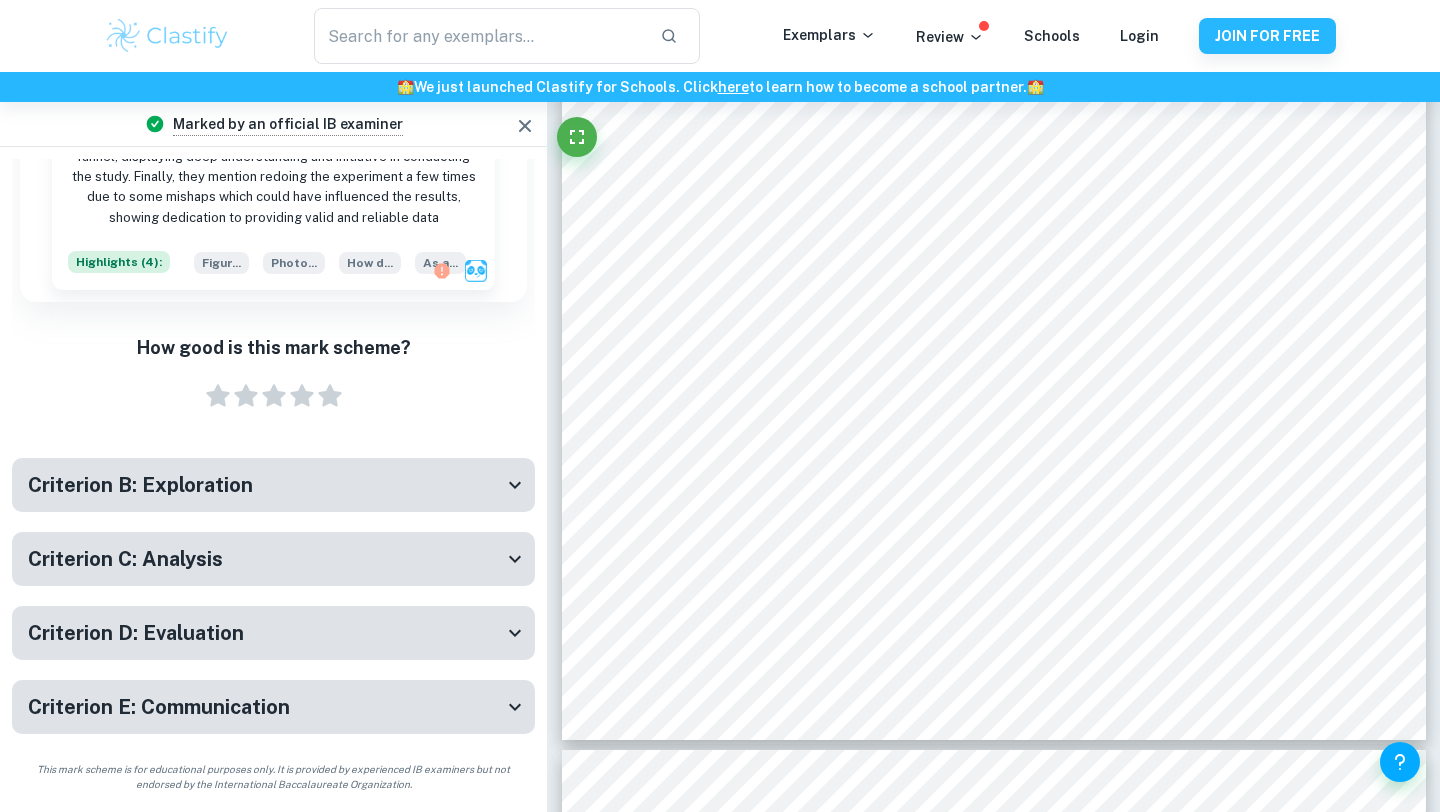 scroll, scrollTop: 689, scrollLeft: 0, axis: vertical 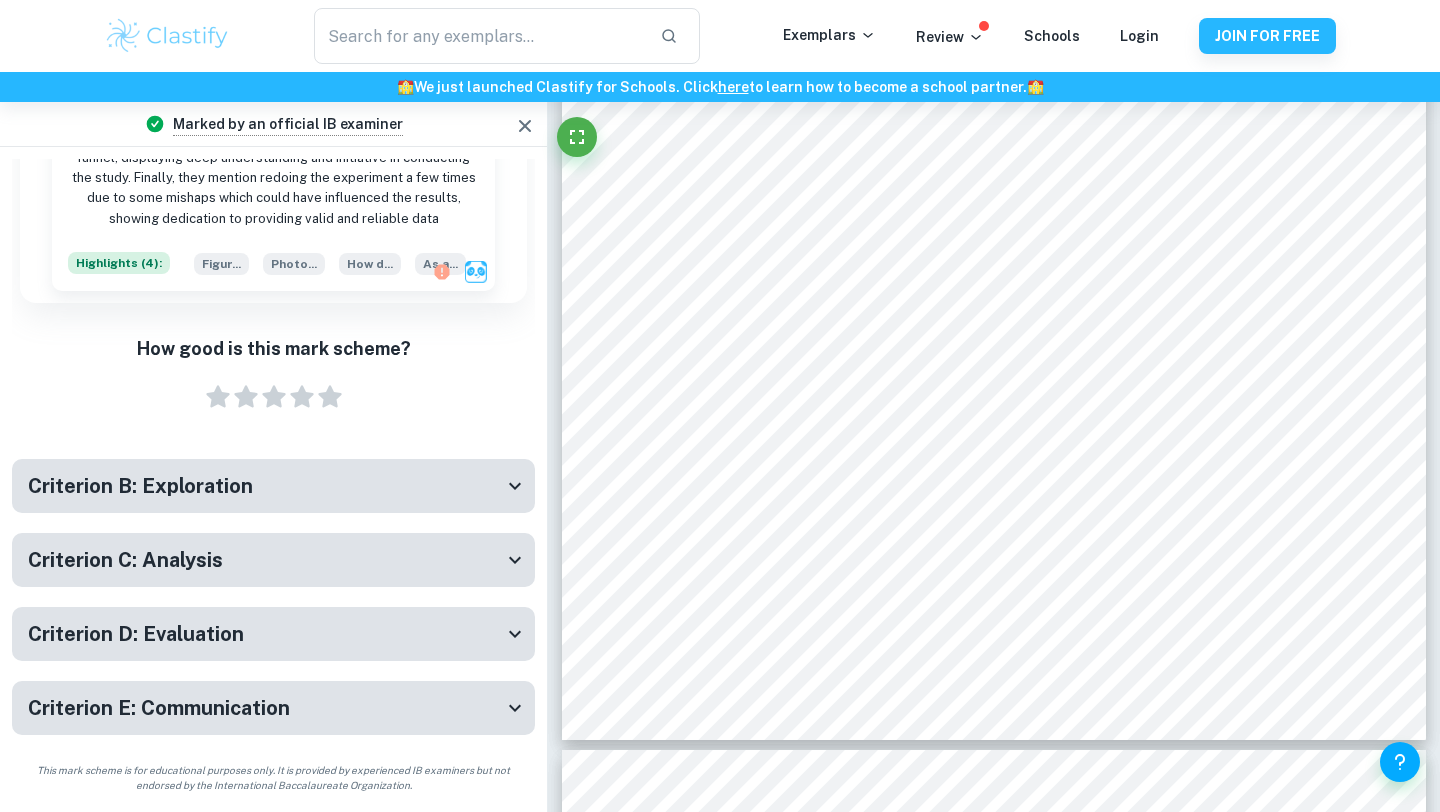 click on "Criterion D: Evaluation" at bounding box center (273, 634) 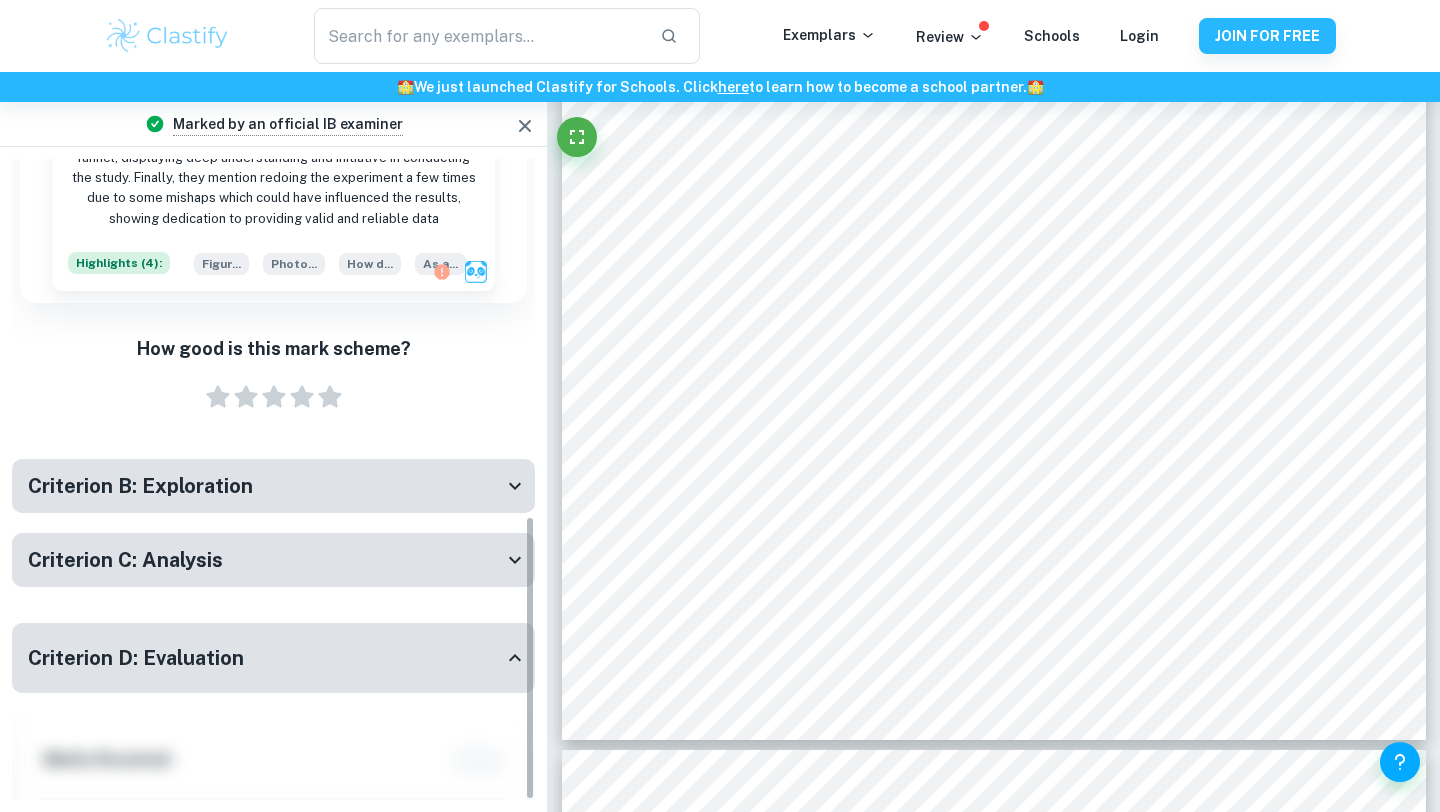 scroll, scrollTop: 863, scrollLeft: 0, axis: vertical 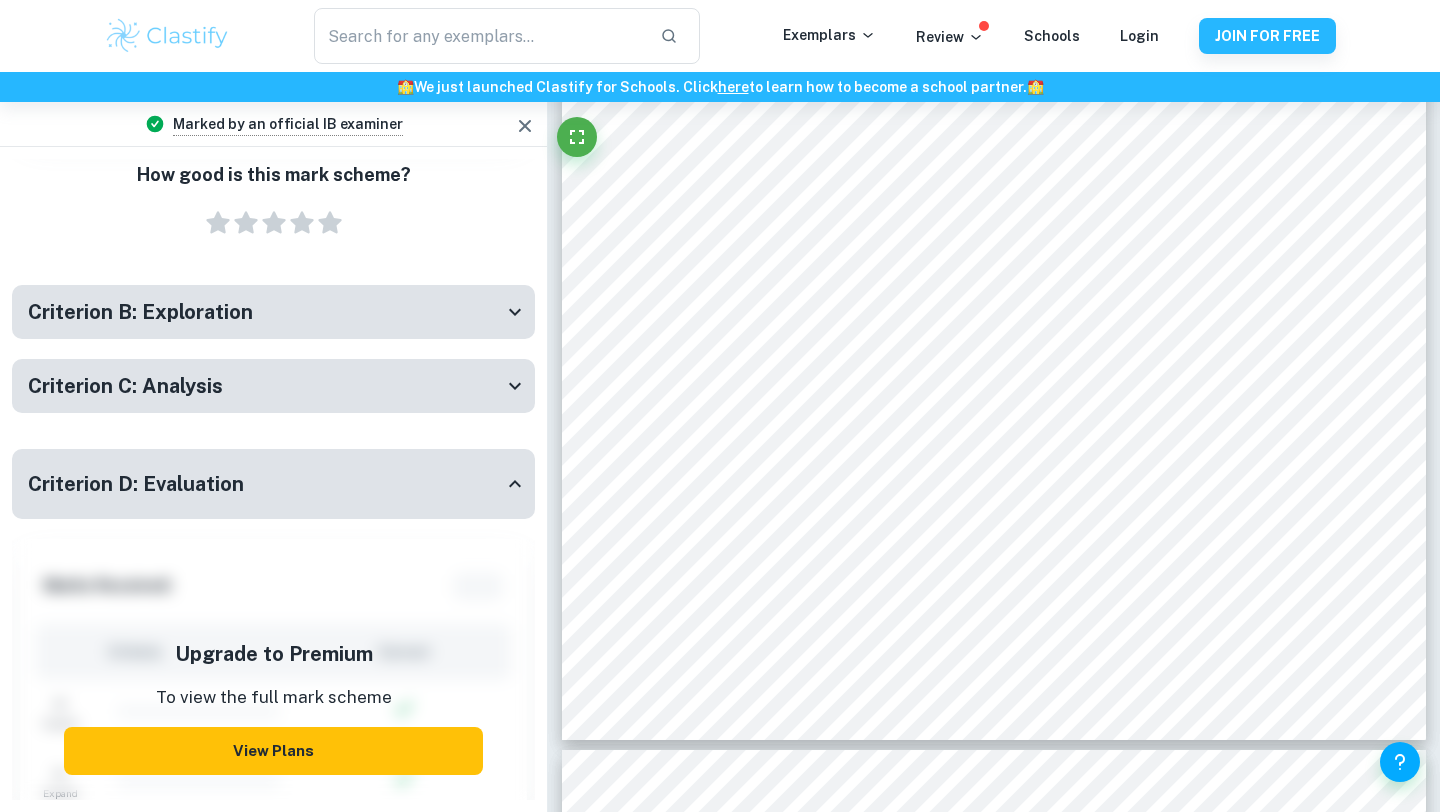 click on "View Plans" at bounding box center [273, 751] 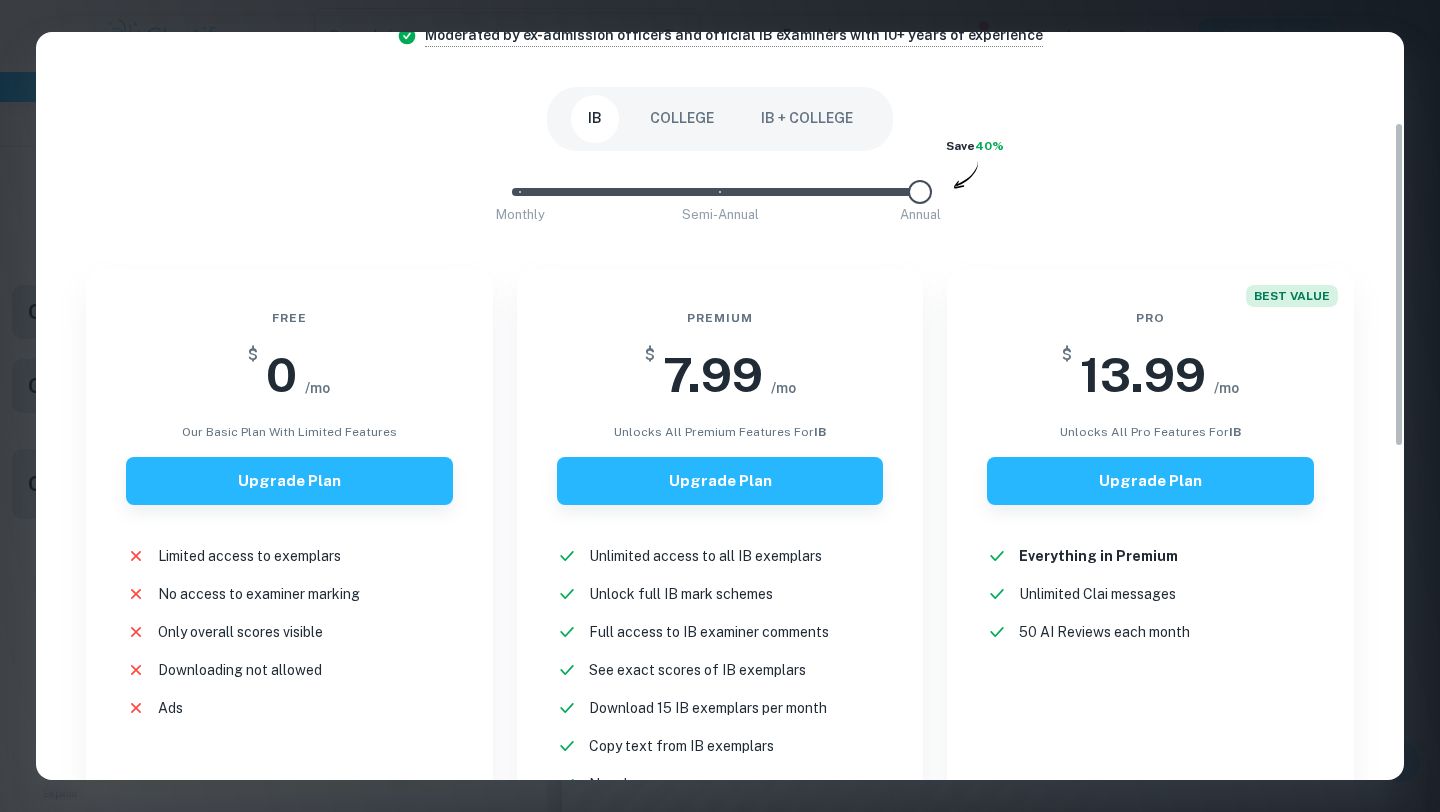 scroll, scrollTop: 0, scrollLeft: 0, axis: both 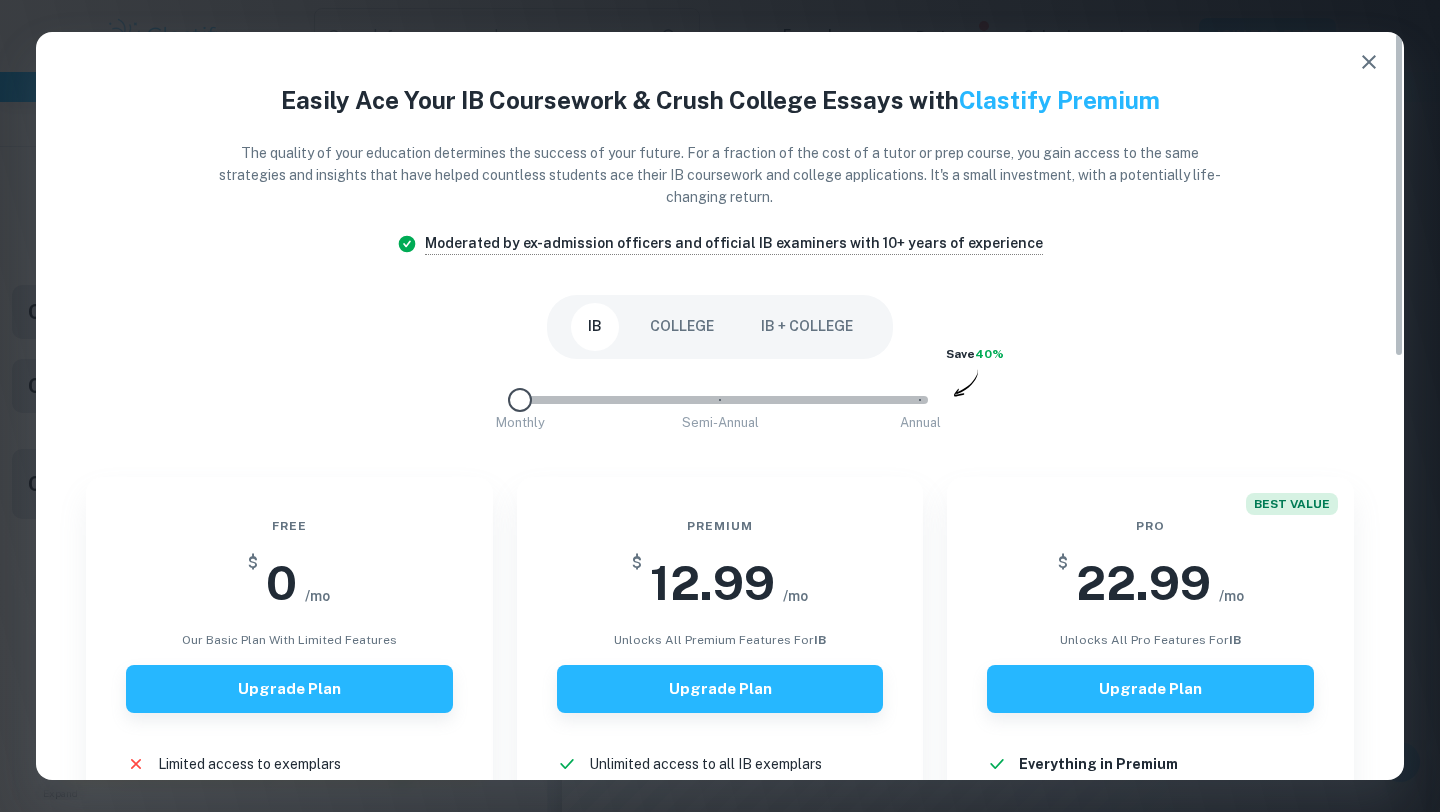 drag, startPoint x: 919, startPoint y: 396, endPoint x: 504, endPoint y: 391, distance: 415.03012 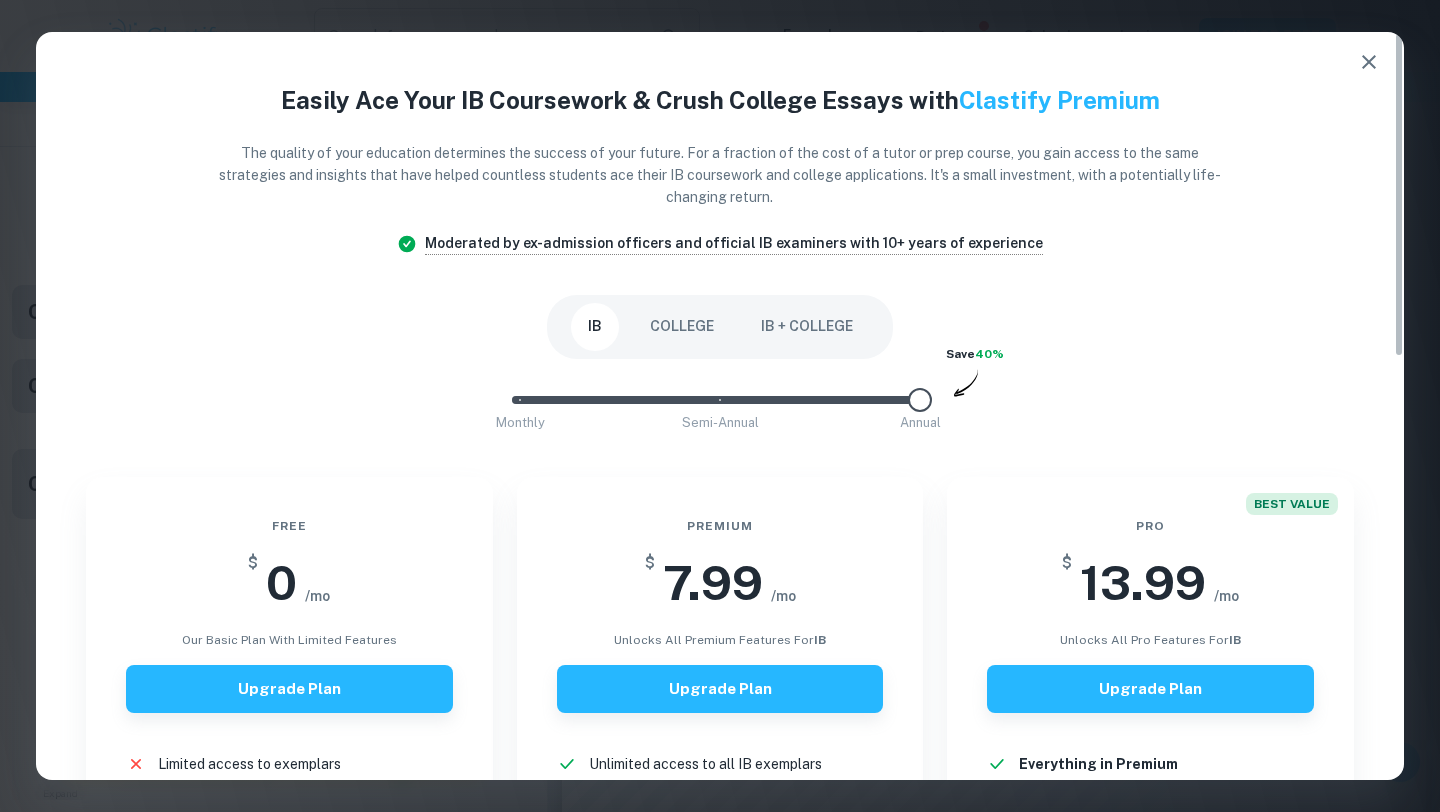 click on "Monthly Semi-Annual Annual" at bounding box center [720, 400] 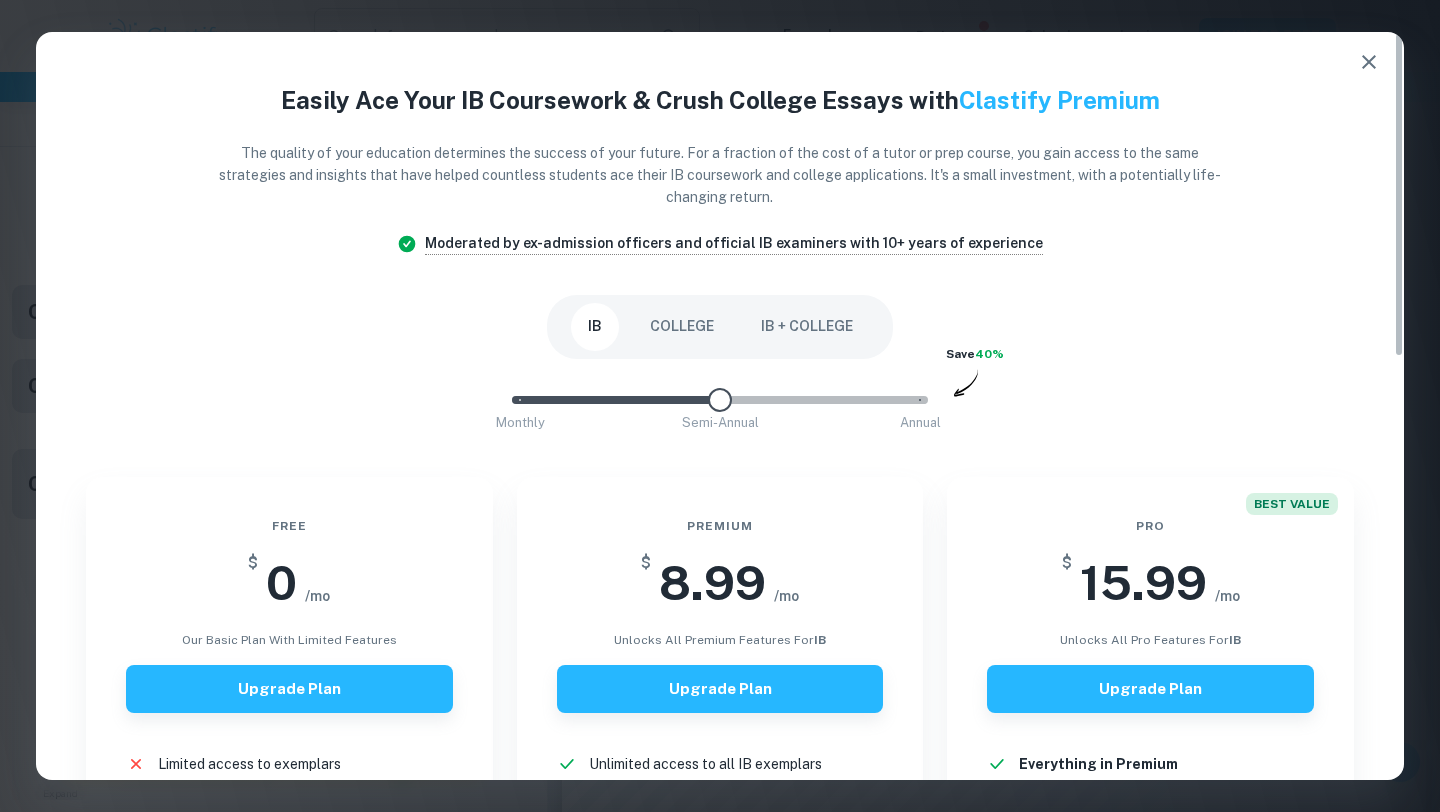 click at bounding box center [520, 400] 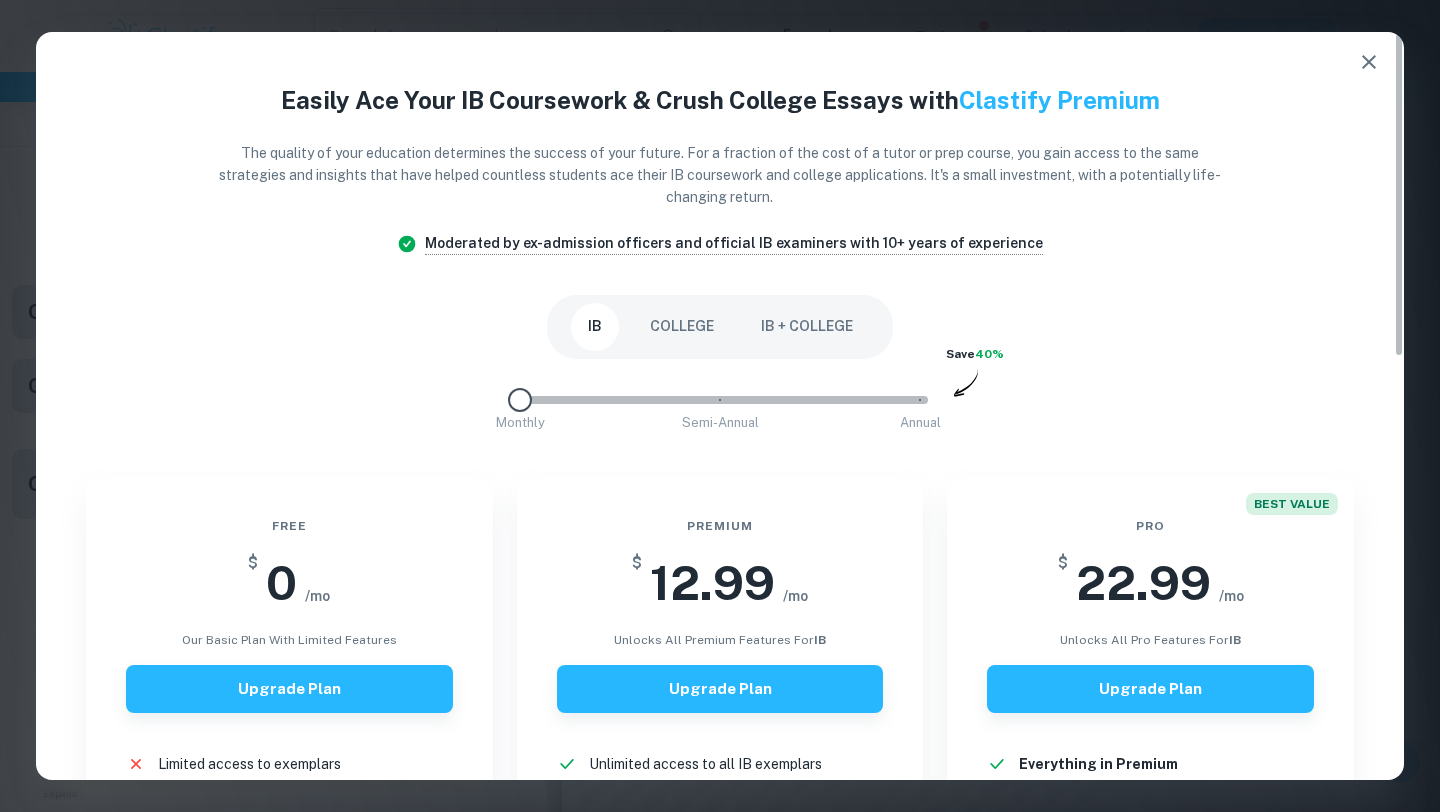 click on "COLLEGE" at bounding box center [682, 327] 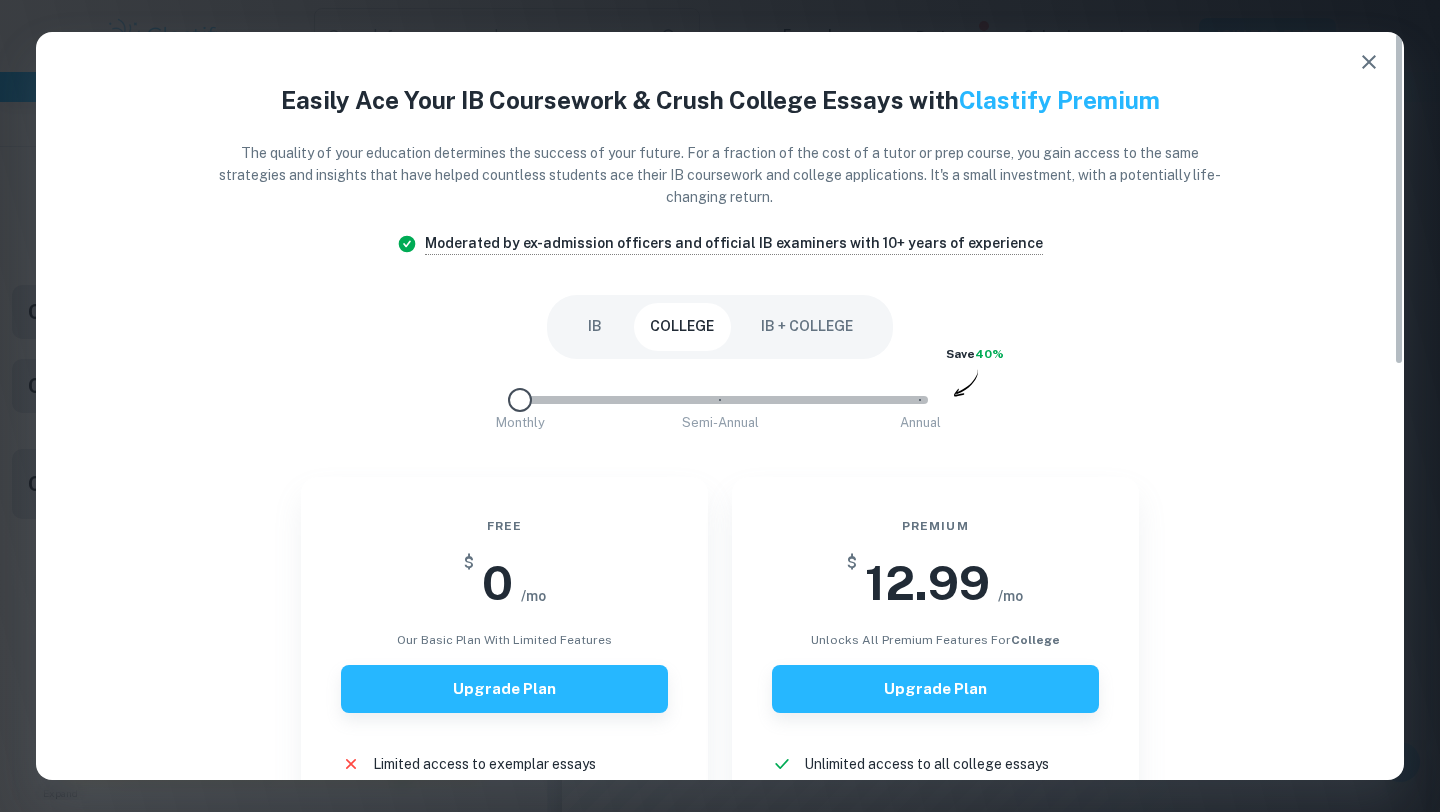 click on "Monthly Semi-Annual Annual" at bounding box center (720, 400) 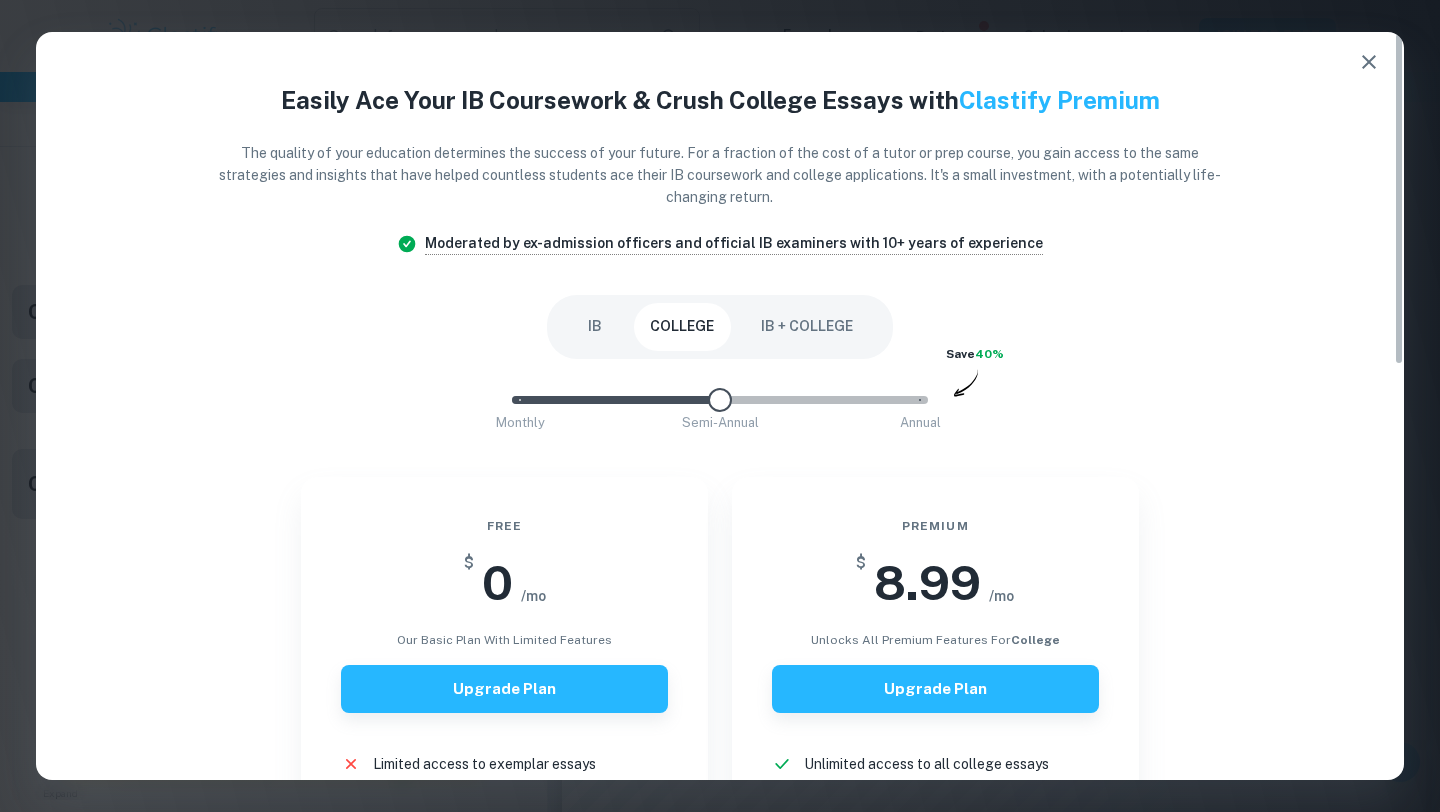 click at bounding box center (720, 400) 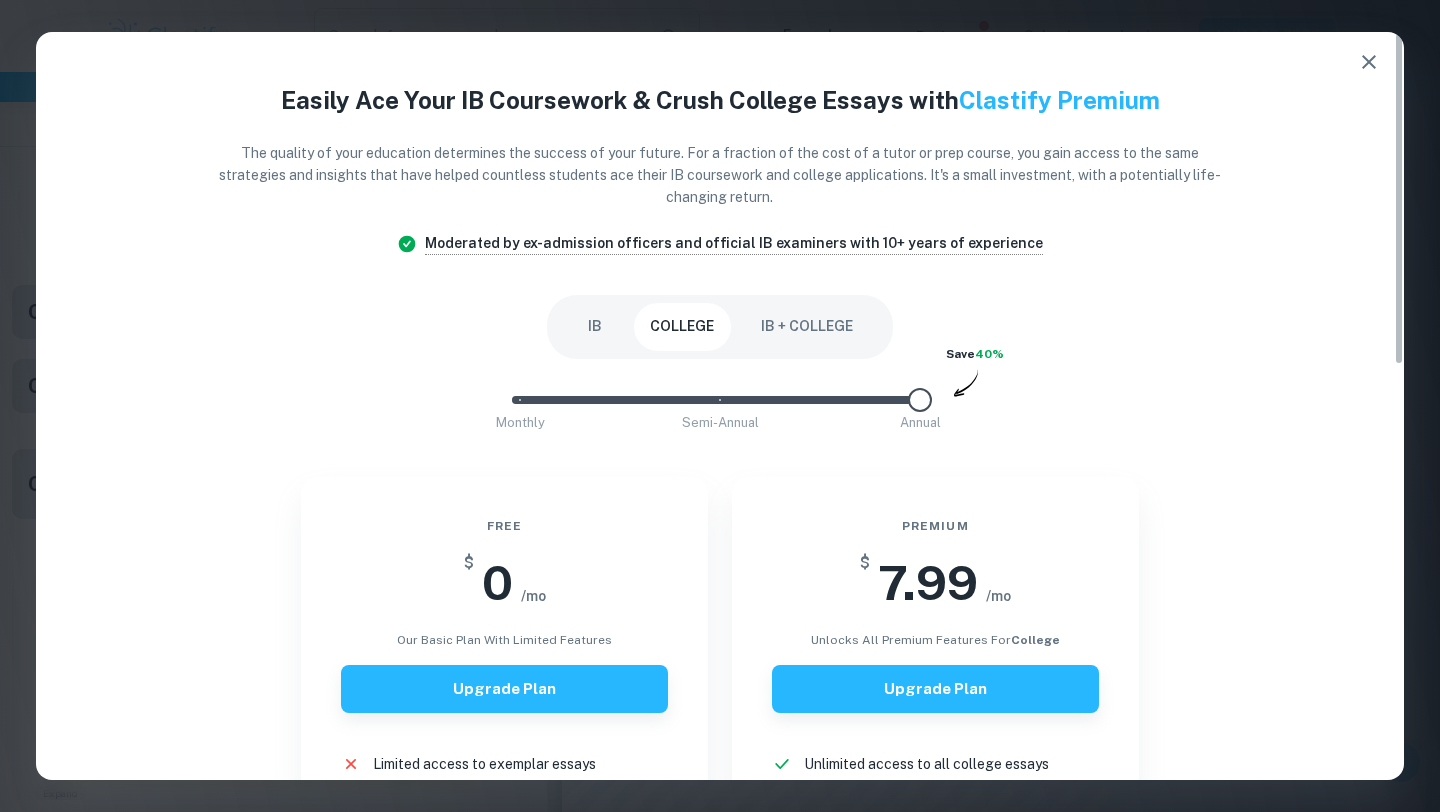 click on "IB + COLLEGE" at bounding box center [807, 327] 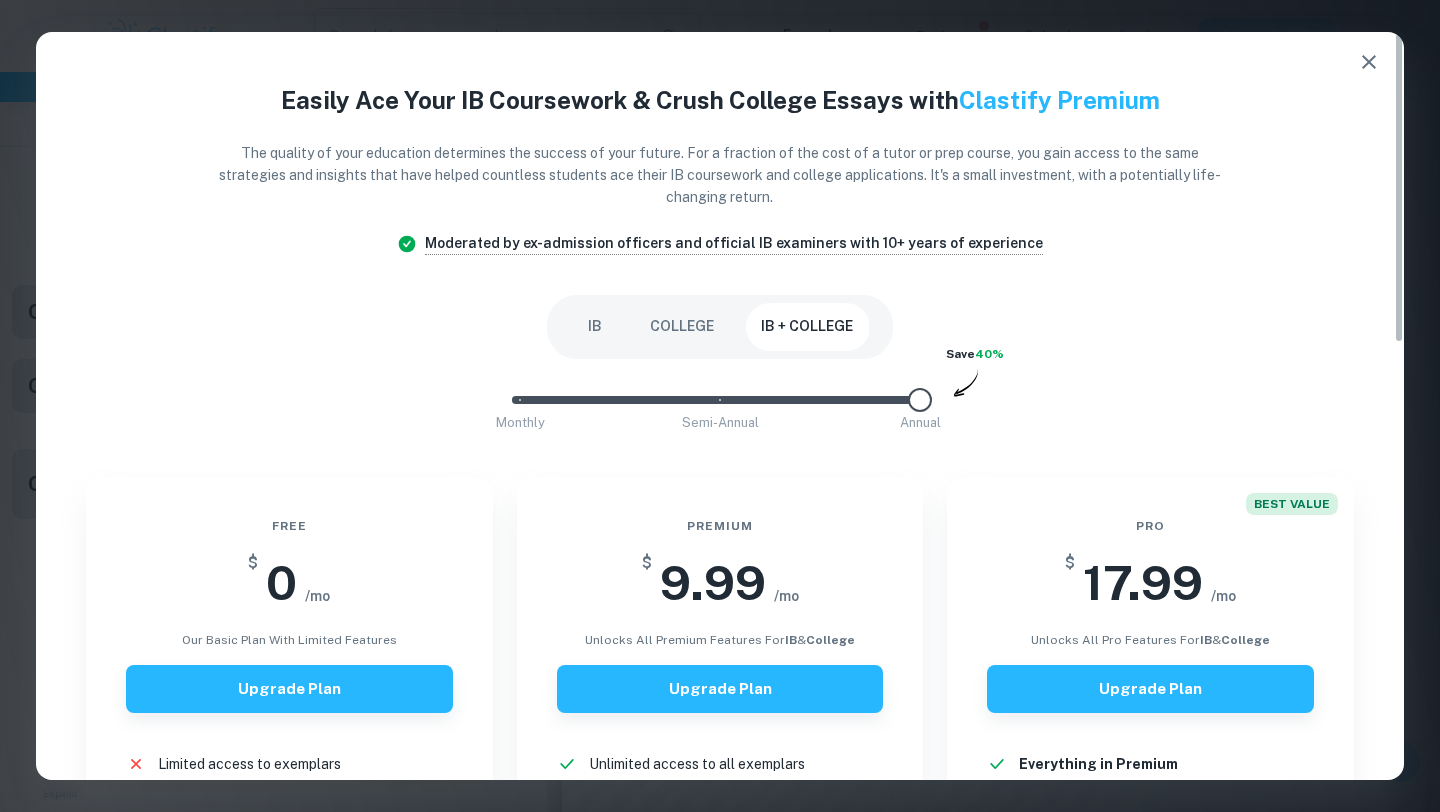 click on "IB" at bounding box center (595, 327) 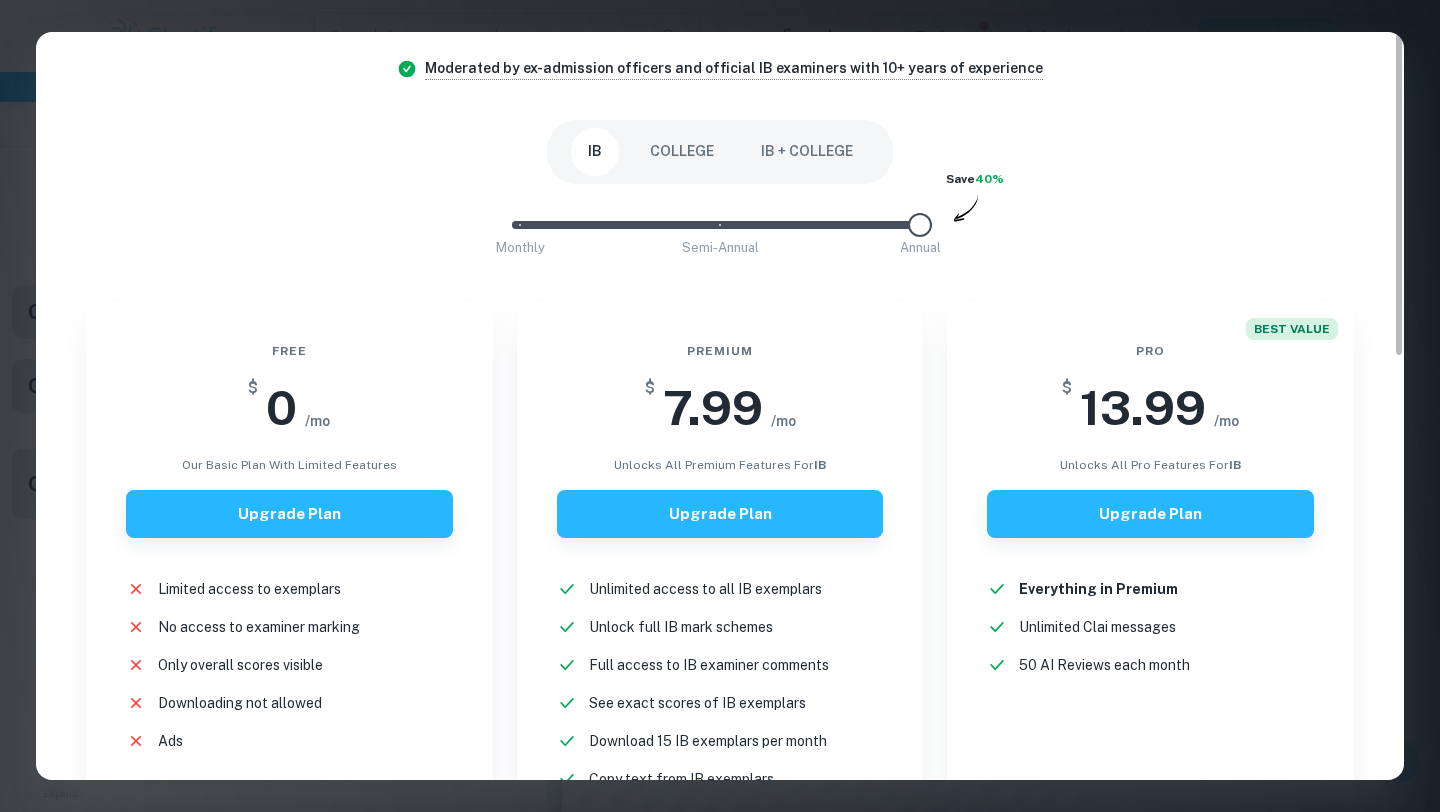 scroll, scrollTop: 0, scrollLeft: 0, axis: both 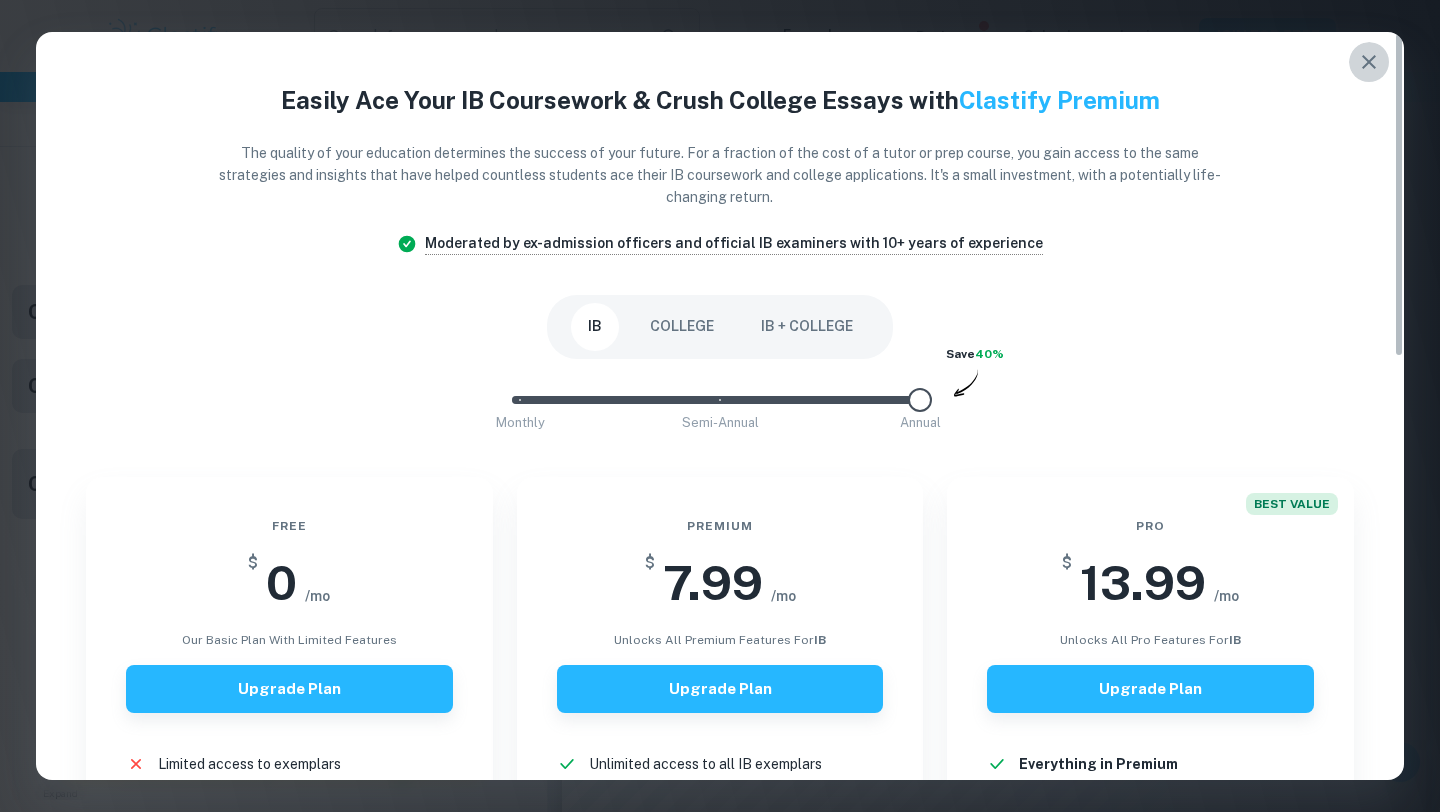 click 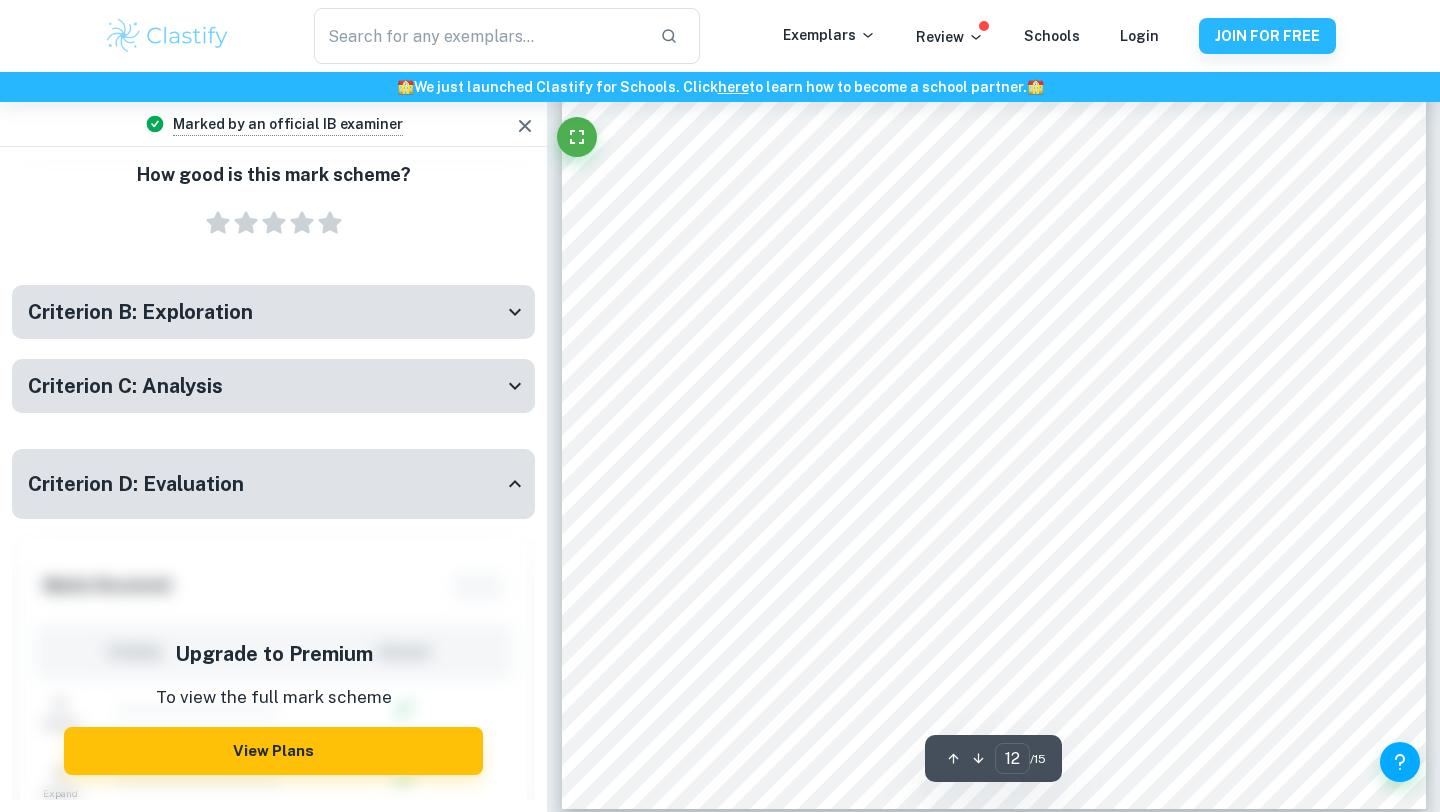 scroll, scrollTop: 12722, scrollLeft: 0, axis: vertical 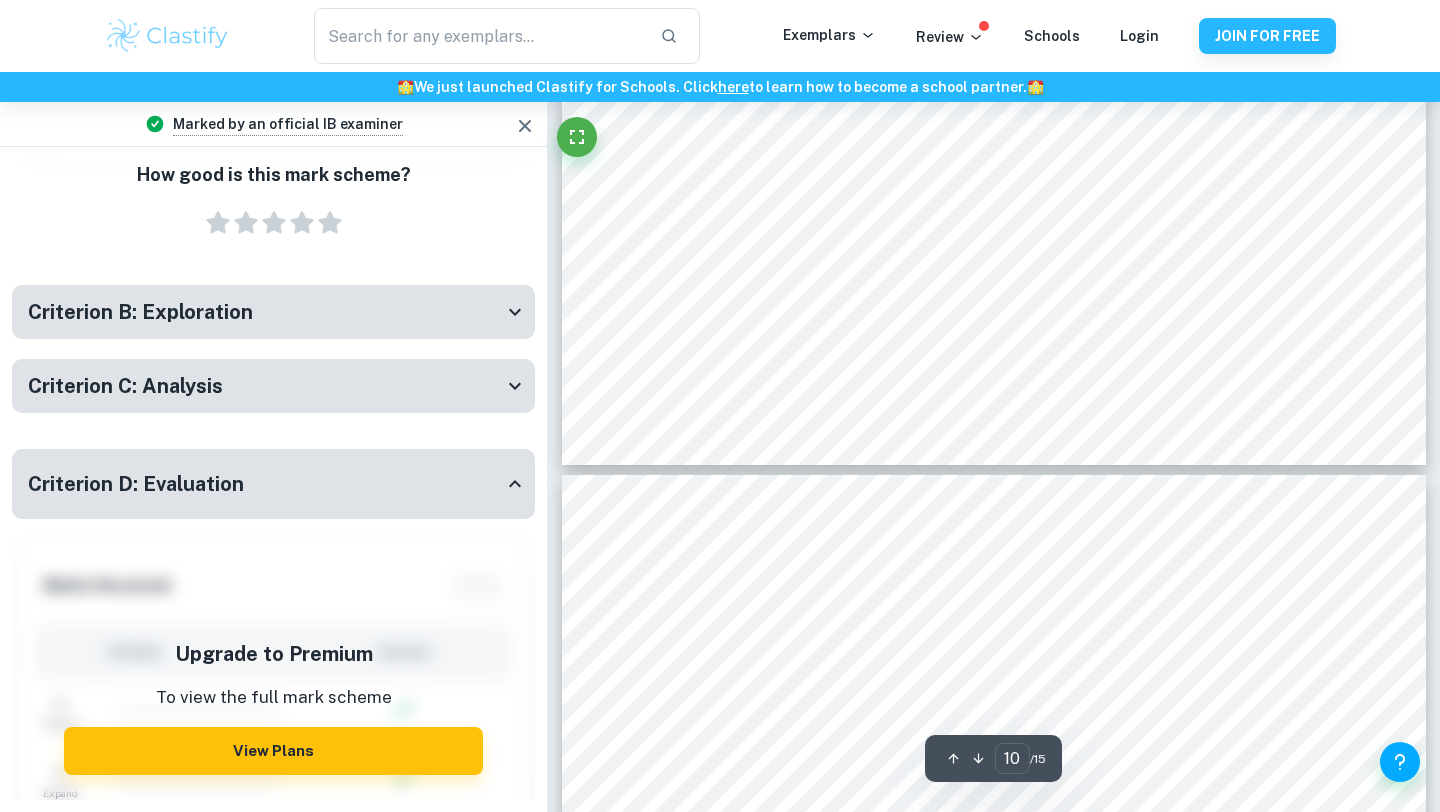 type on "11" 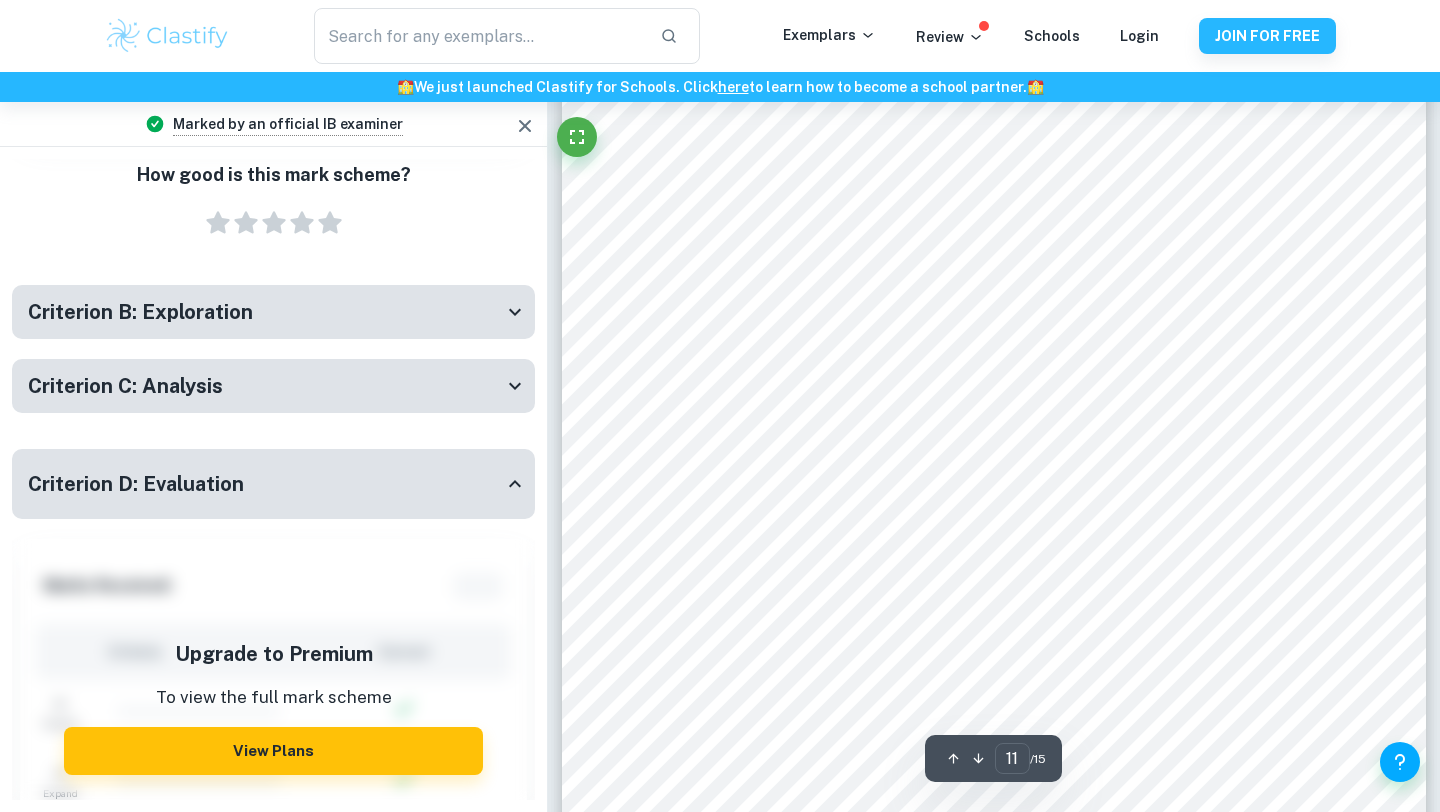 scroll, scrollTop: 11690, scrollLeft: 0, axis: vertical 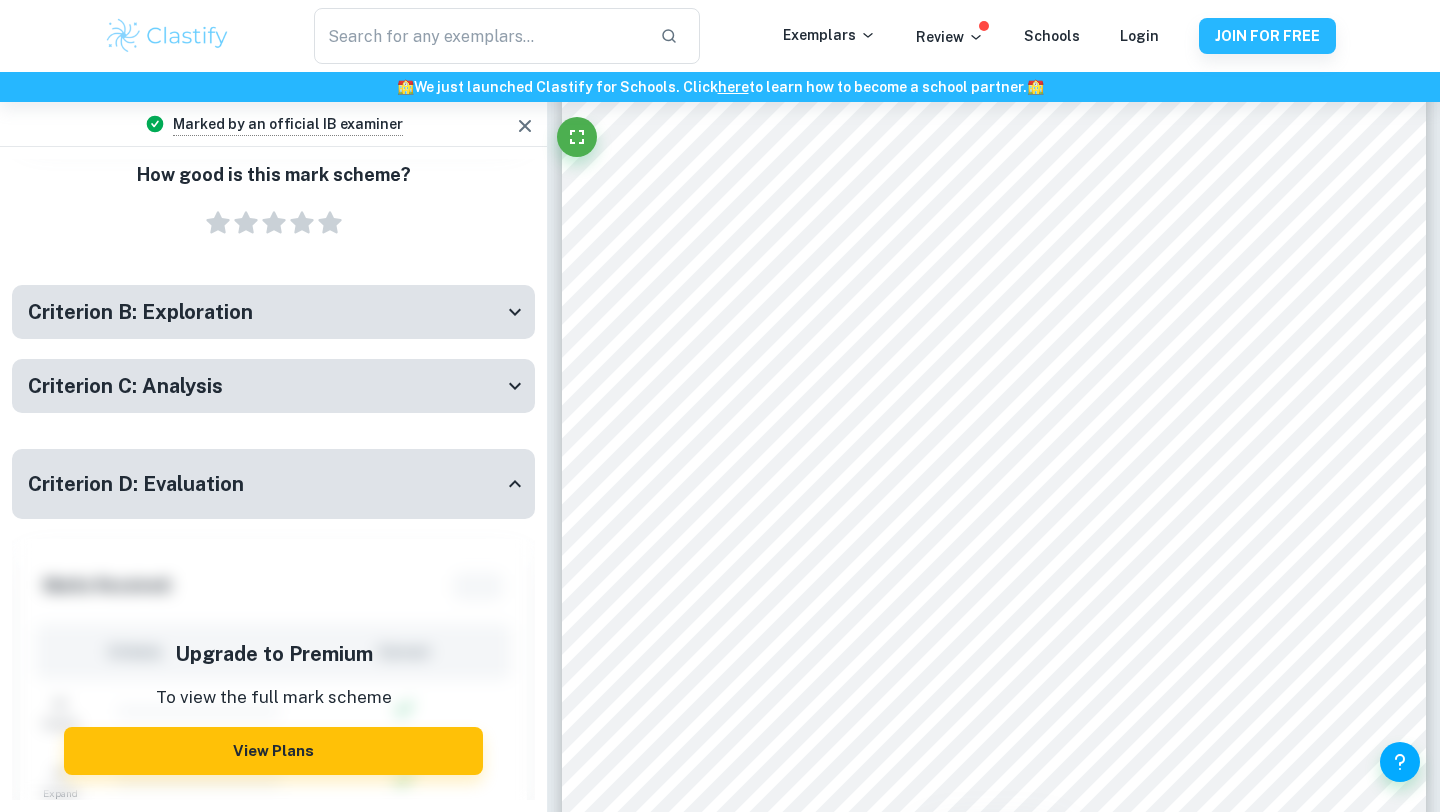 type 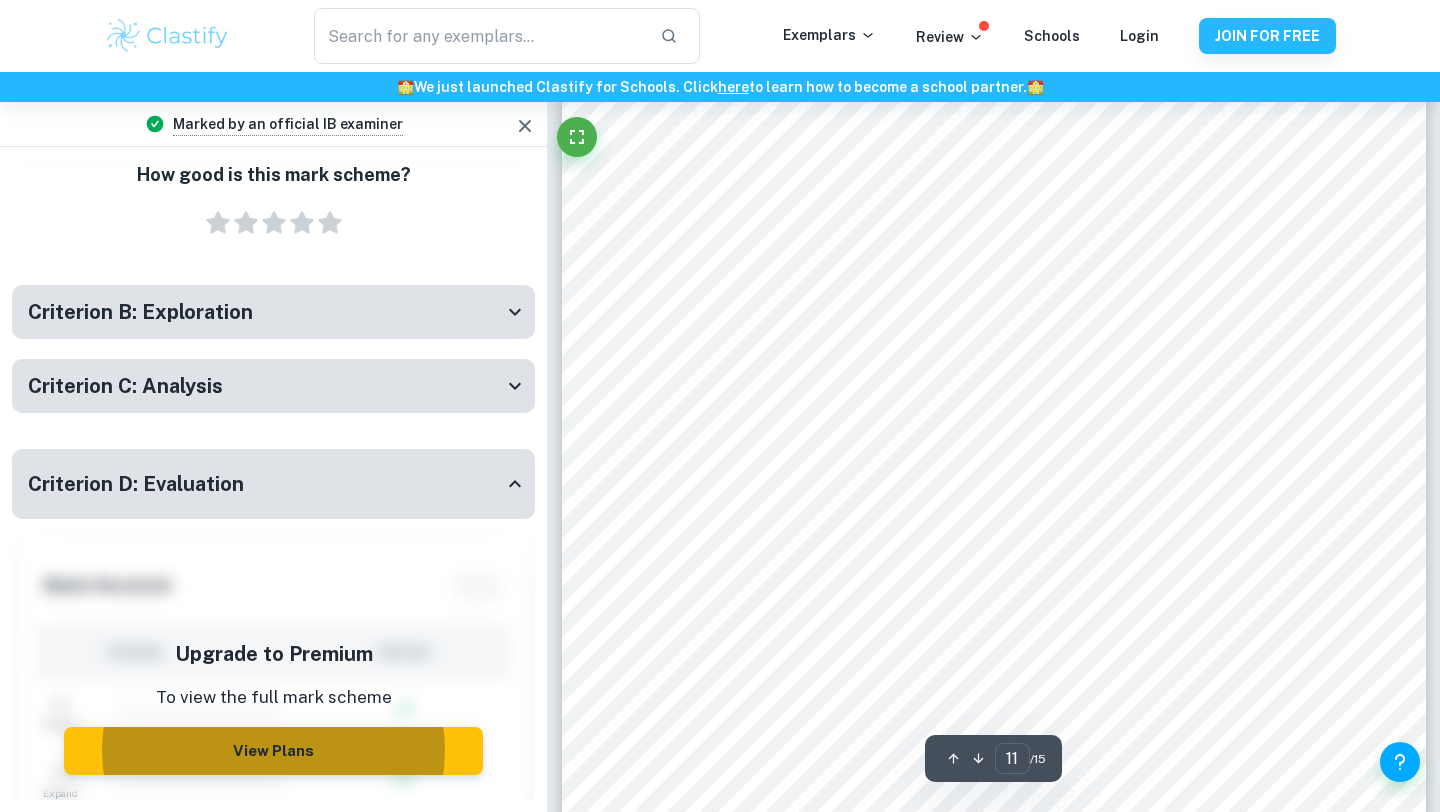 scroll, scrollTop: 11326, scrollLeft: 0, axis: vertical 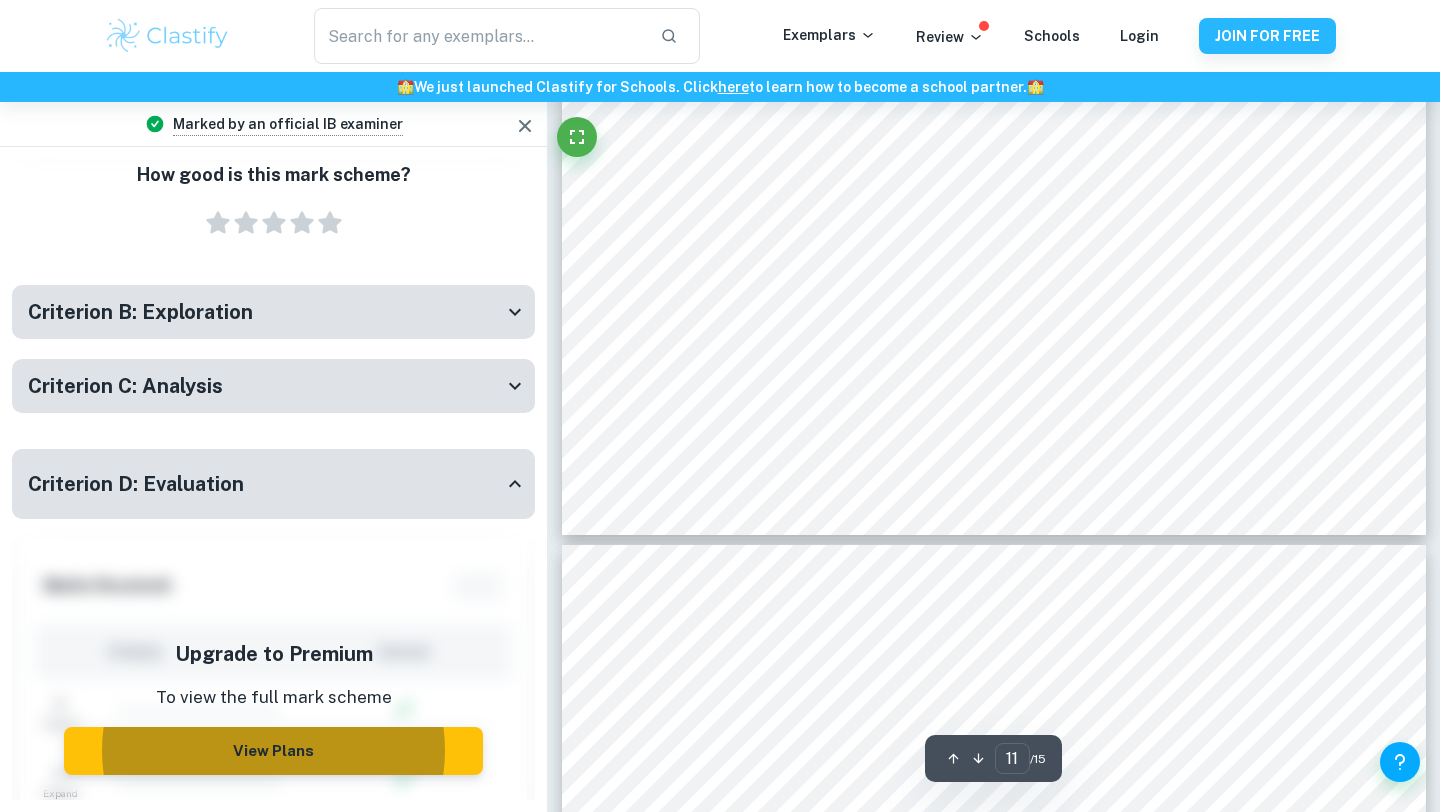 click 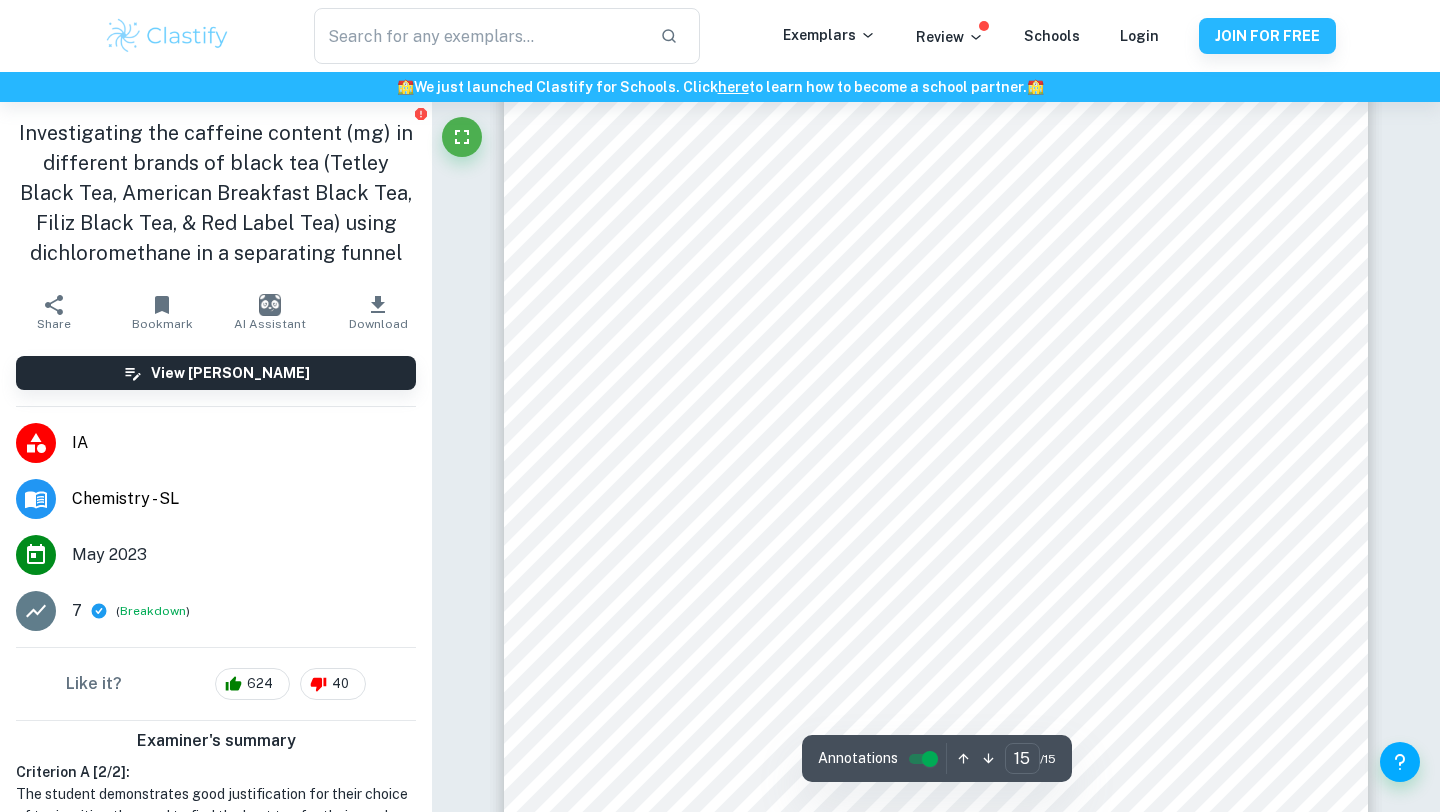 scroll, scrollTop: 16488, scrollLeft: 0, axis: vertical 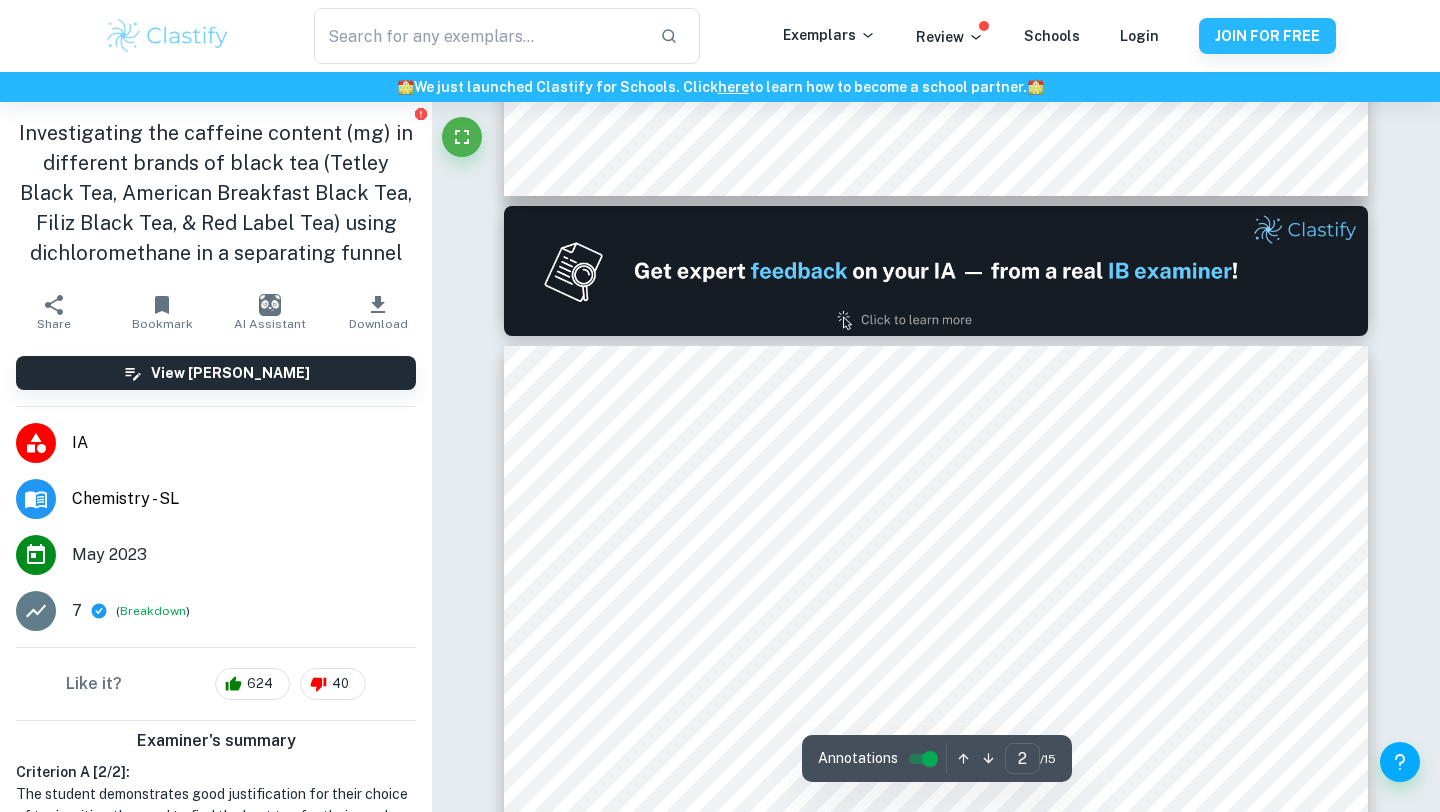 type on "1" 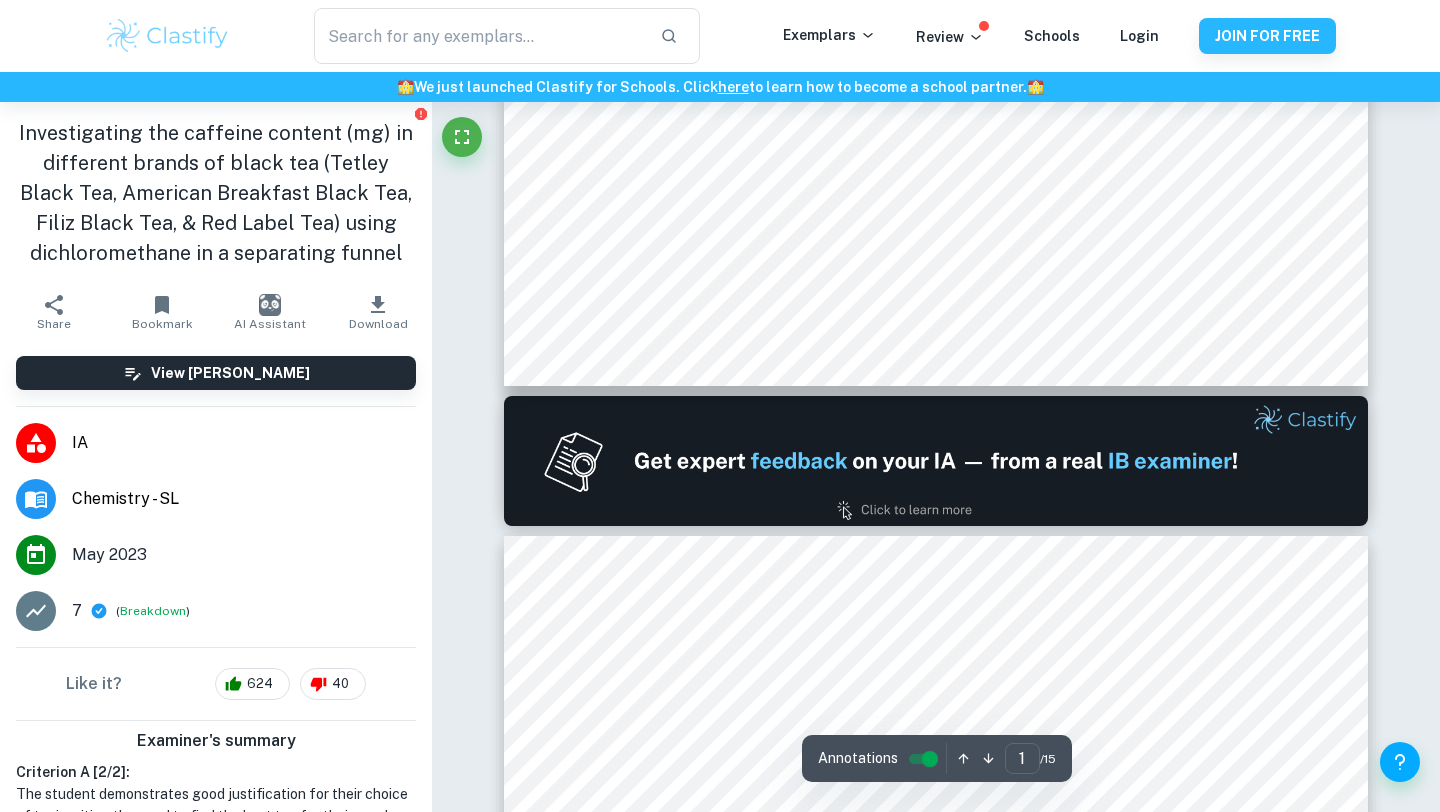 scroll, scrollTop: 852, scrollLeft: 0, axis: vertical 